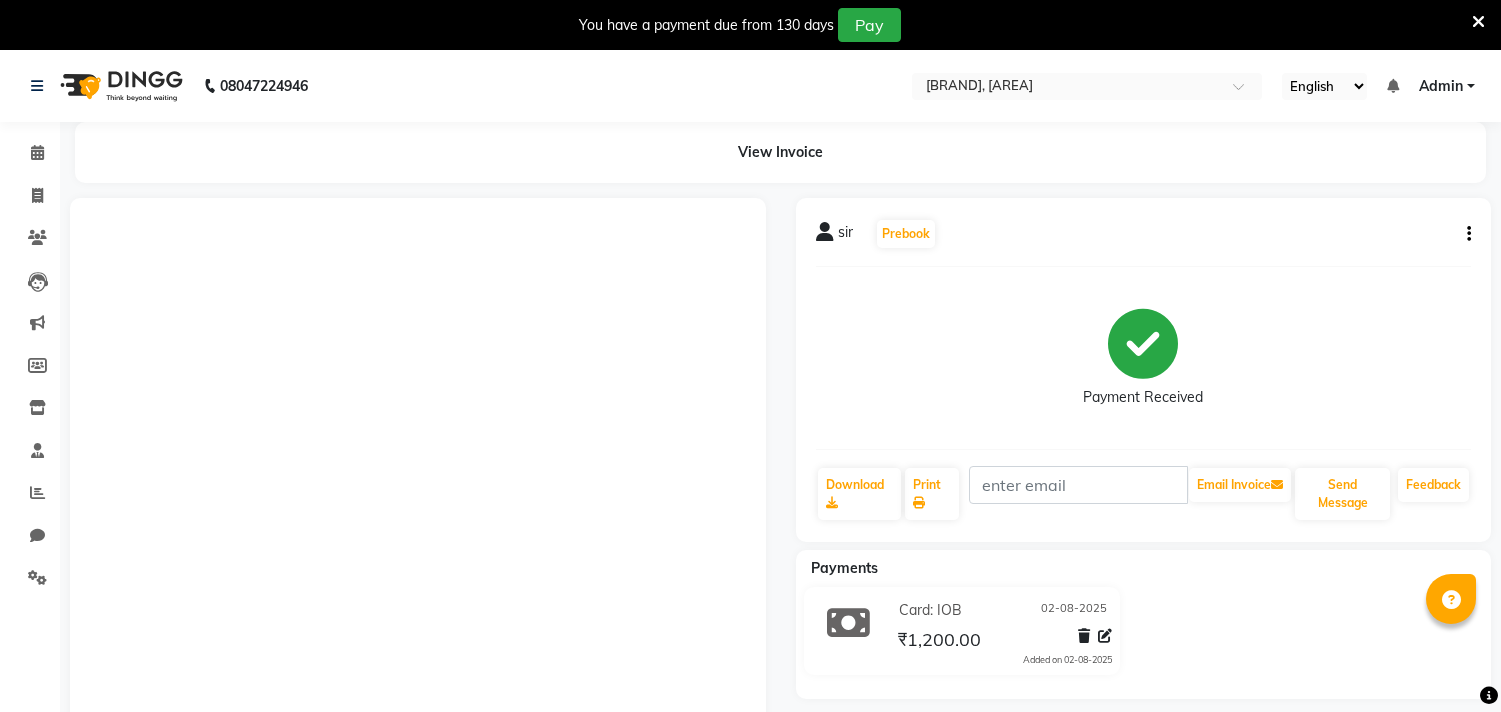 scroll, scrollTop: 68, scrollLeft: 0, axis: vertical 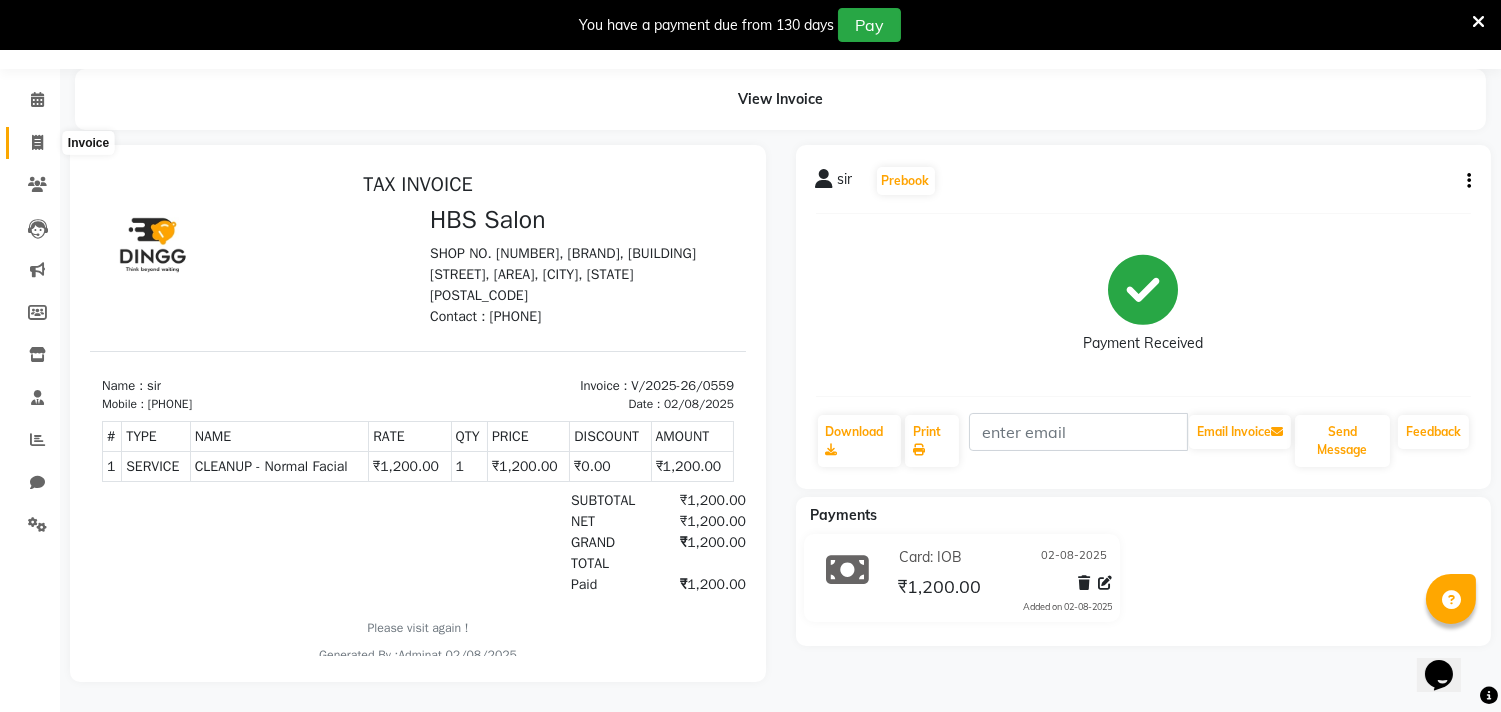 click 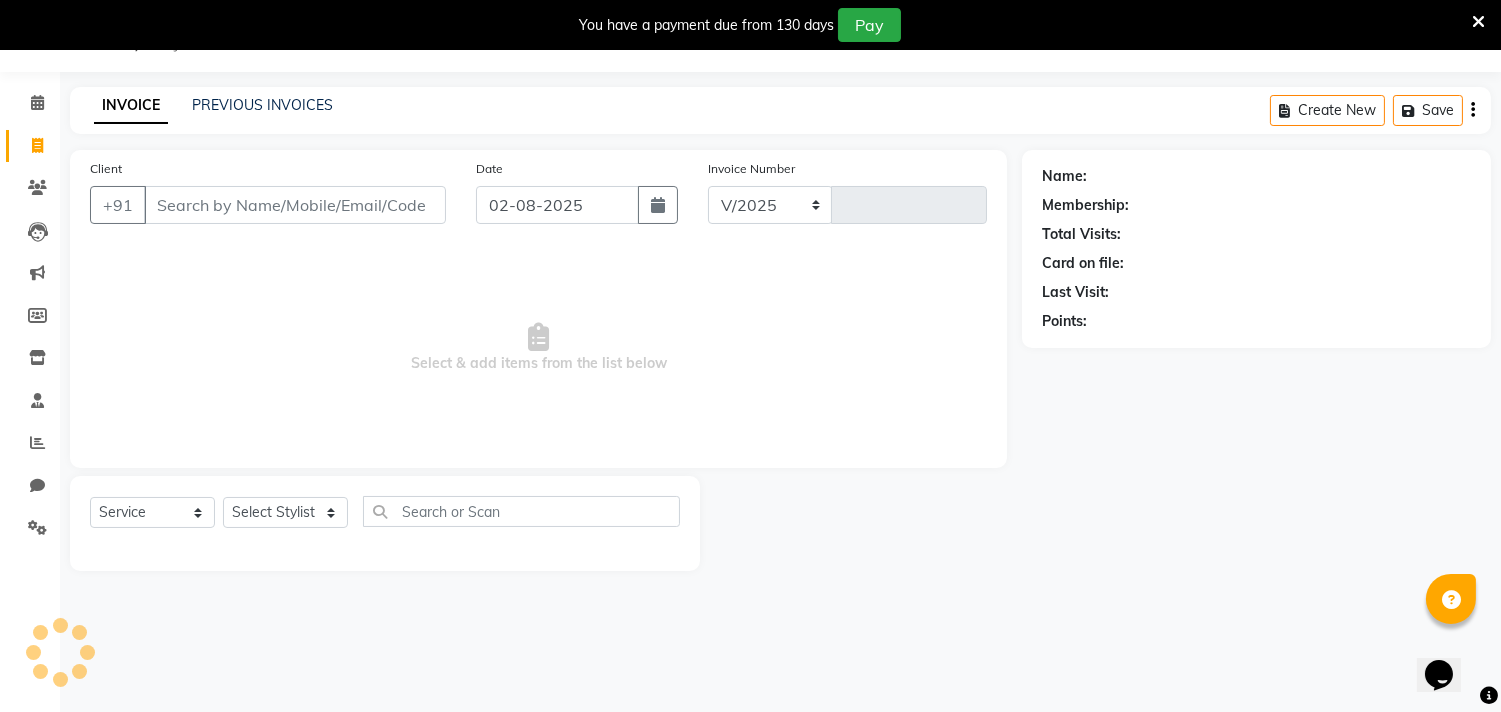 select on "7935" 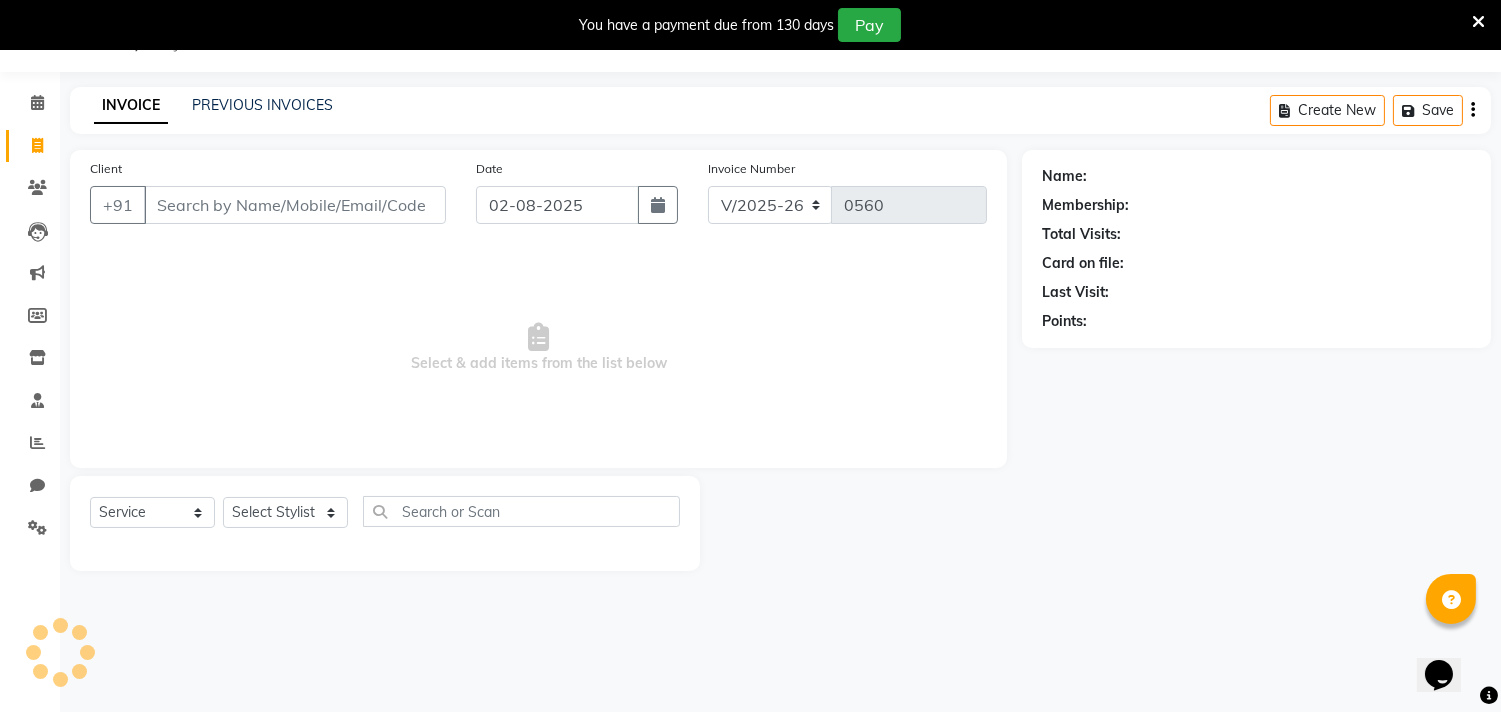 scroll, scrollTop: 50, scrollLeft: 0, axis: vertical 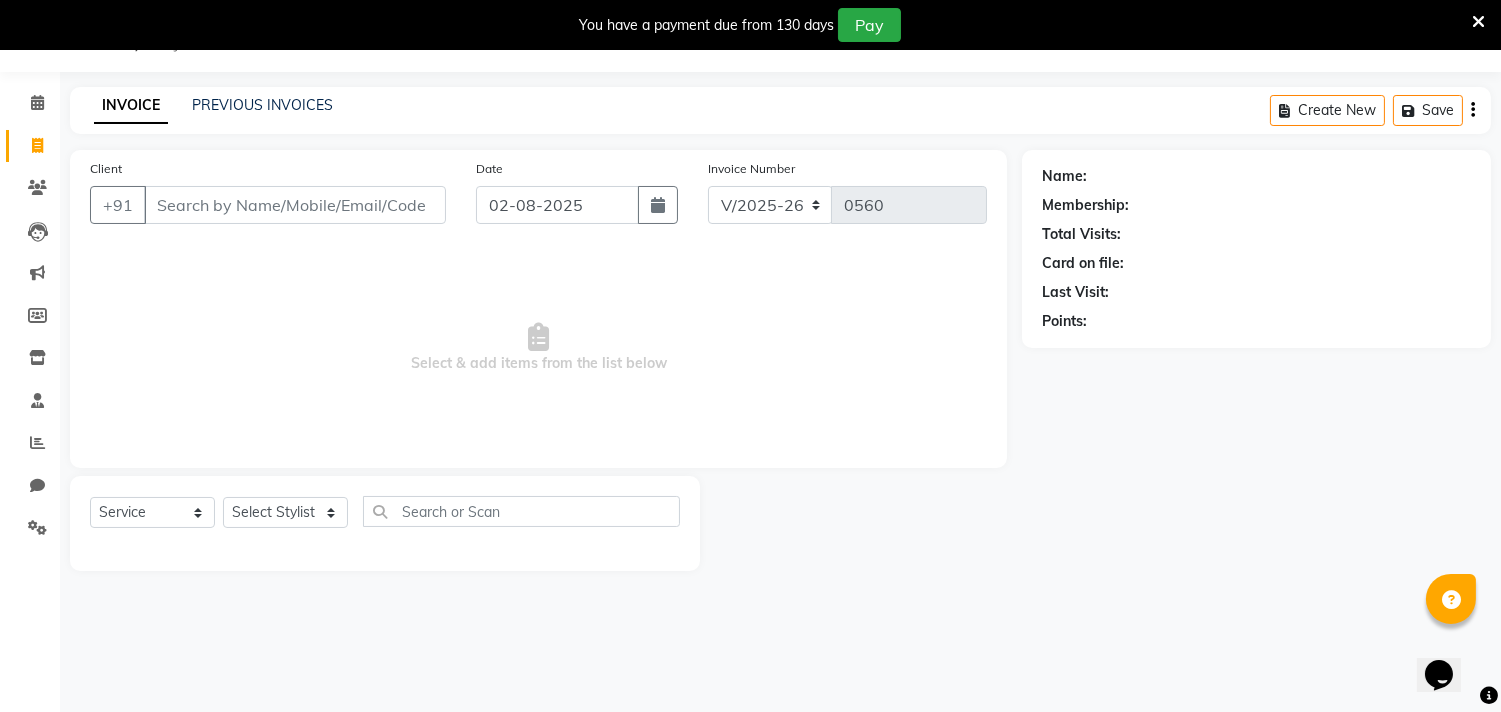 click on "Client +91" 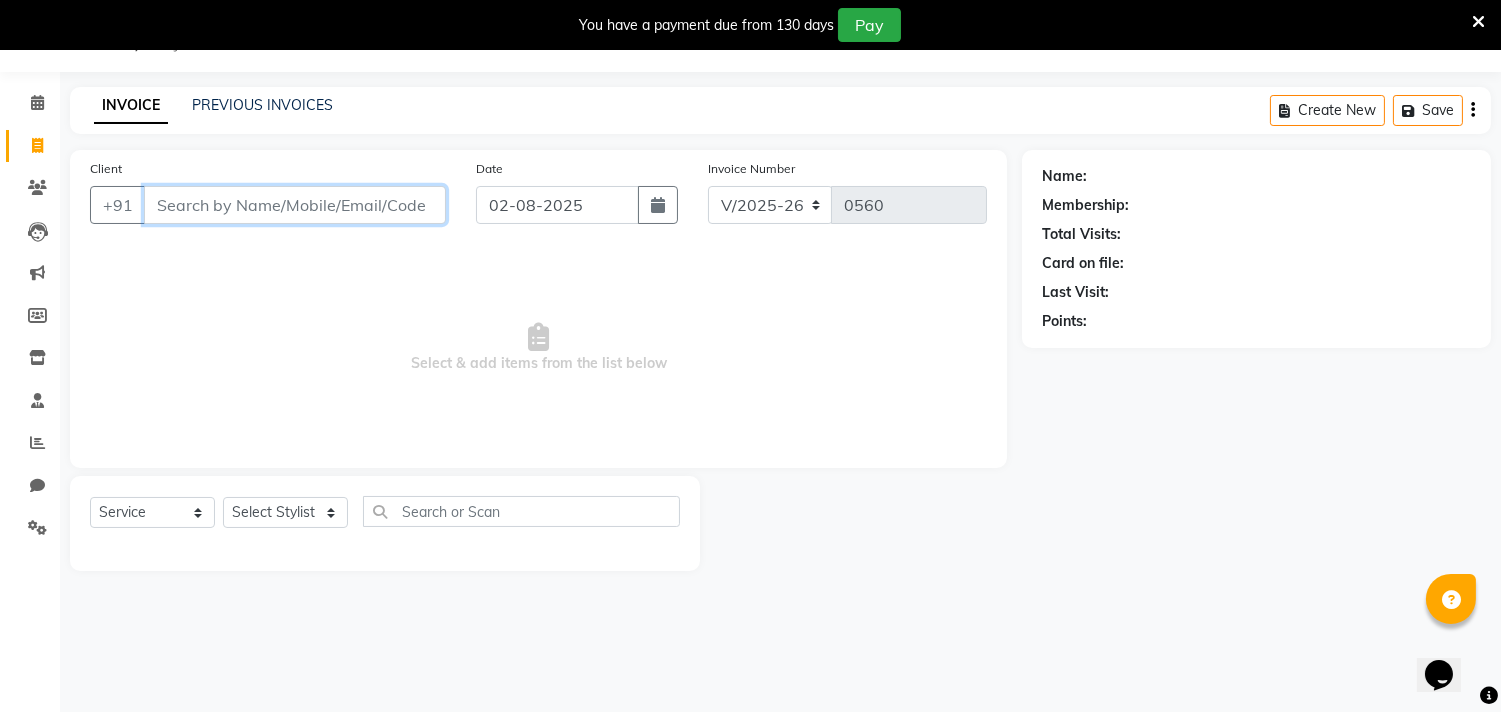 click on "Client" at bounding box center [295, 205] 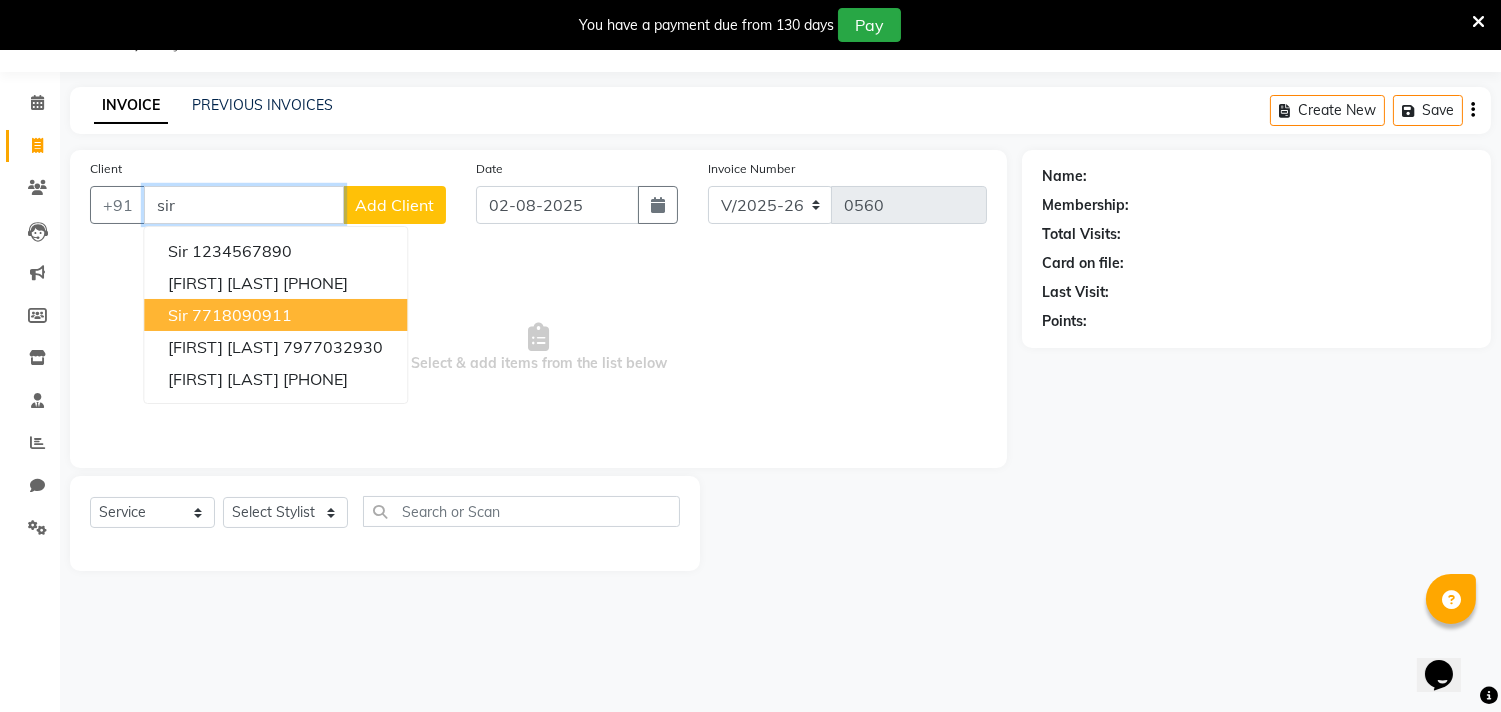 click on "7718090911" at bounding box center [242, 315] 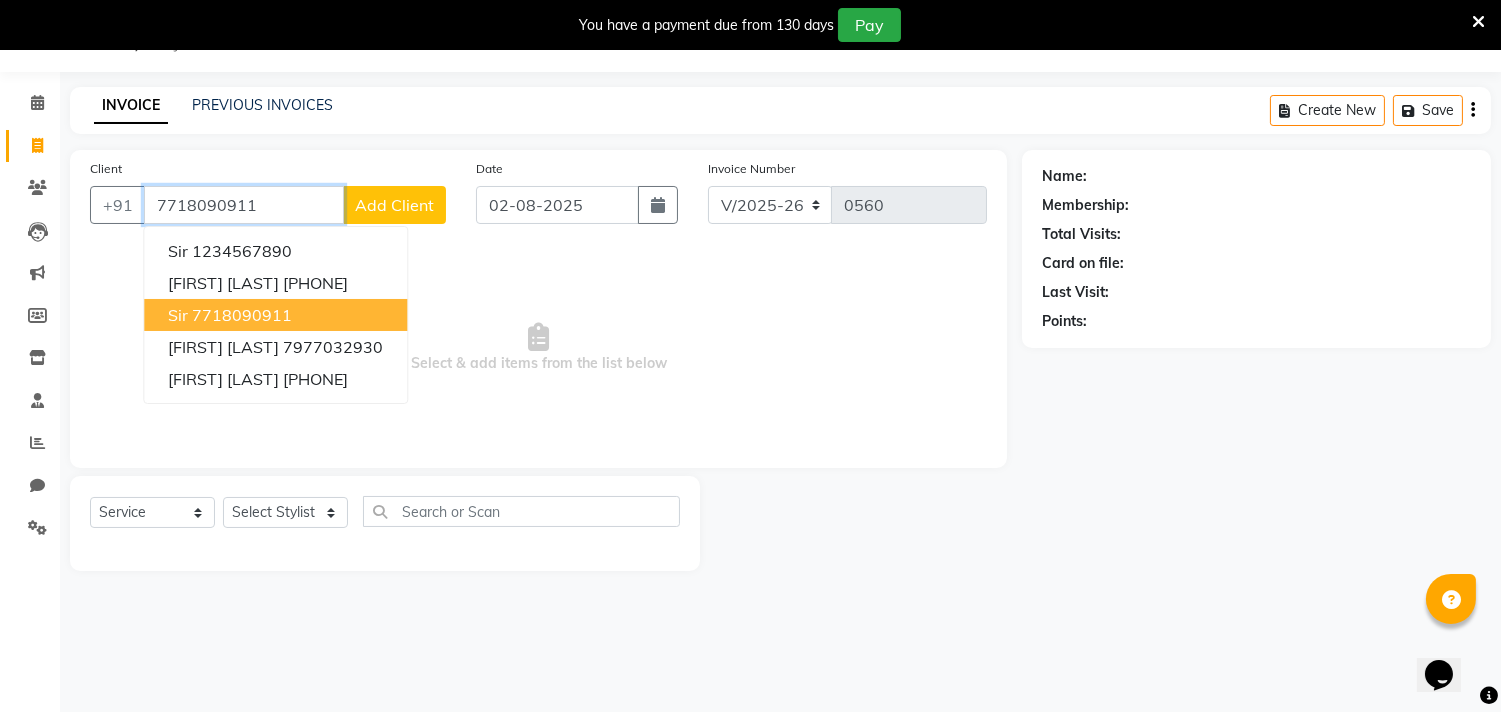type on "7718090911" 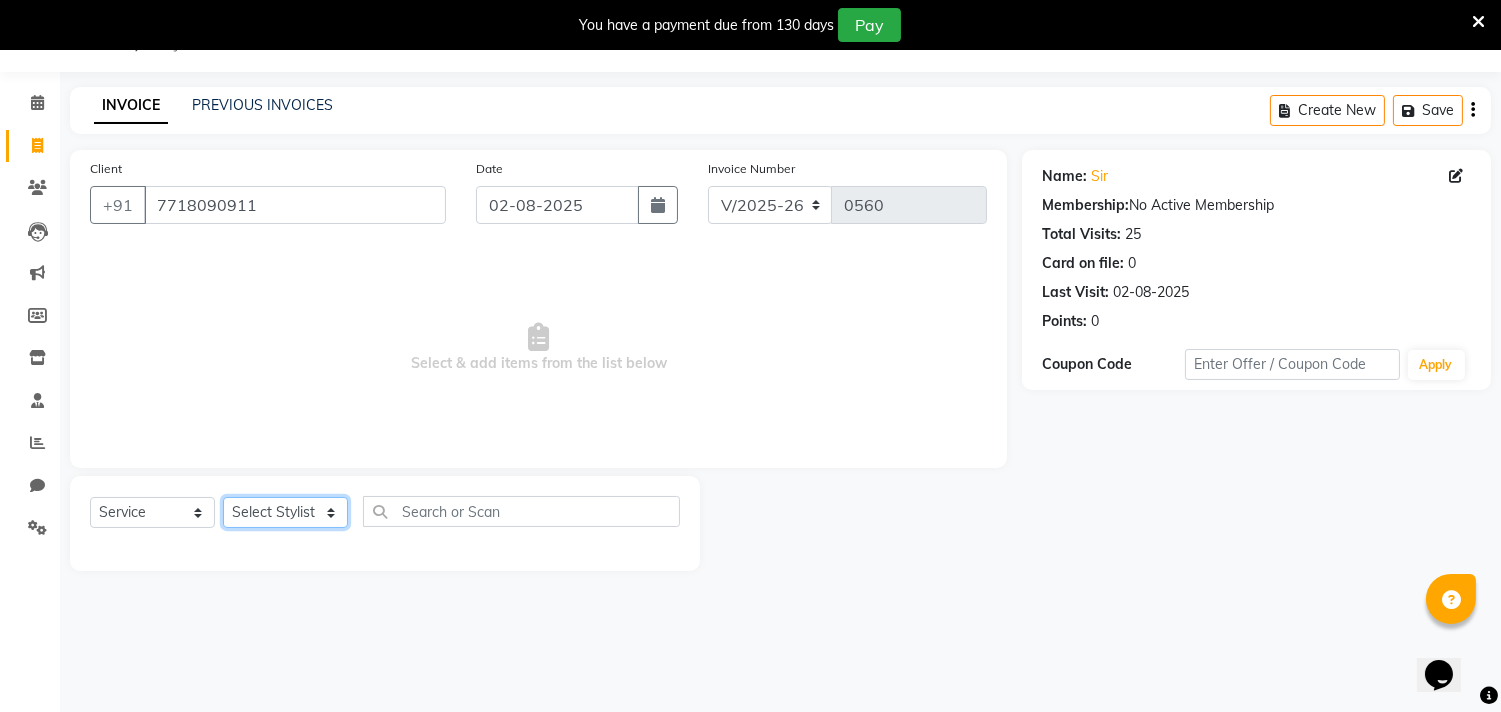 click on "Select Stylist [FIRST] [FIRST] [FIRST] [FIRST] [FIRST]                                                                                                                                                  [FIRST] [FIRST] [FIRST] [FIRST] [FIRST]                                                                                                                                                                 [FIRST] [FIRST]" 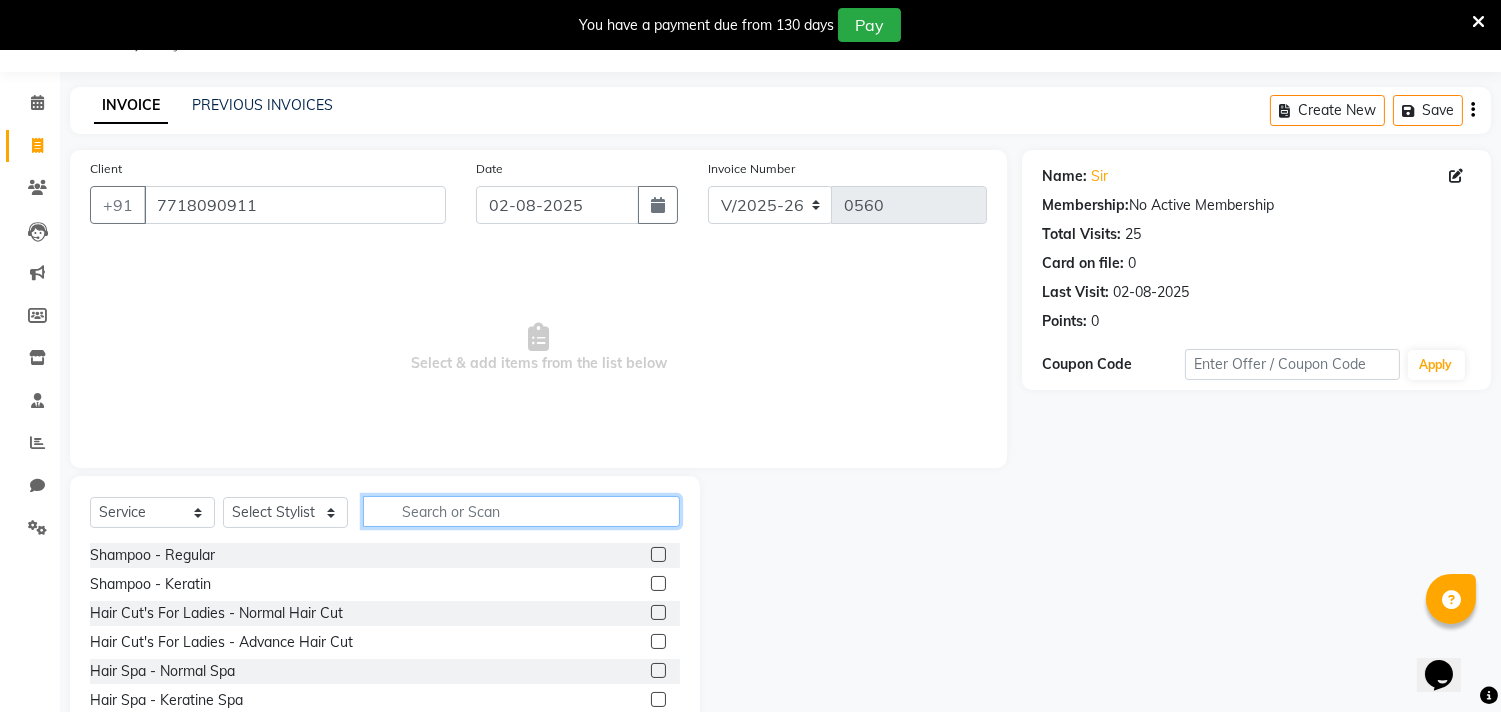 click 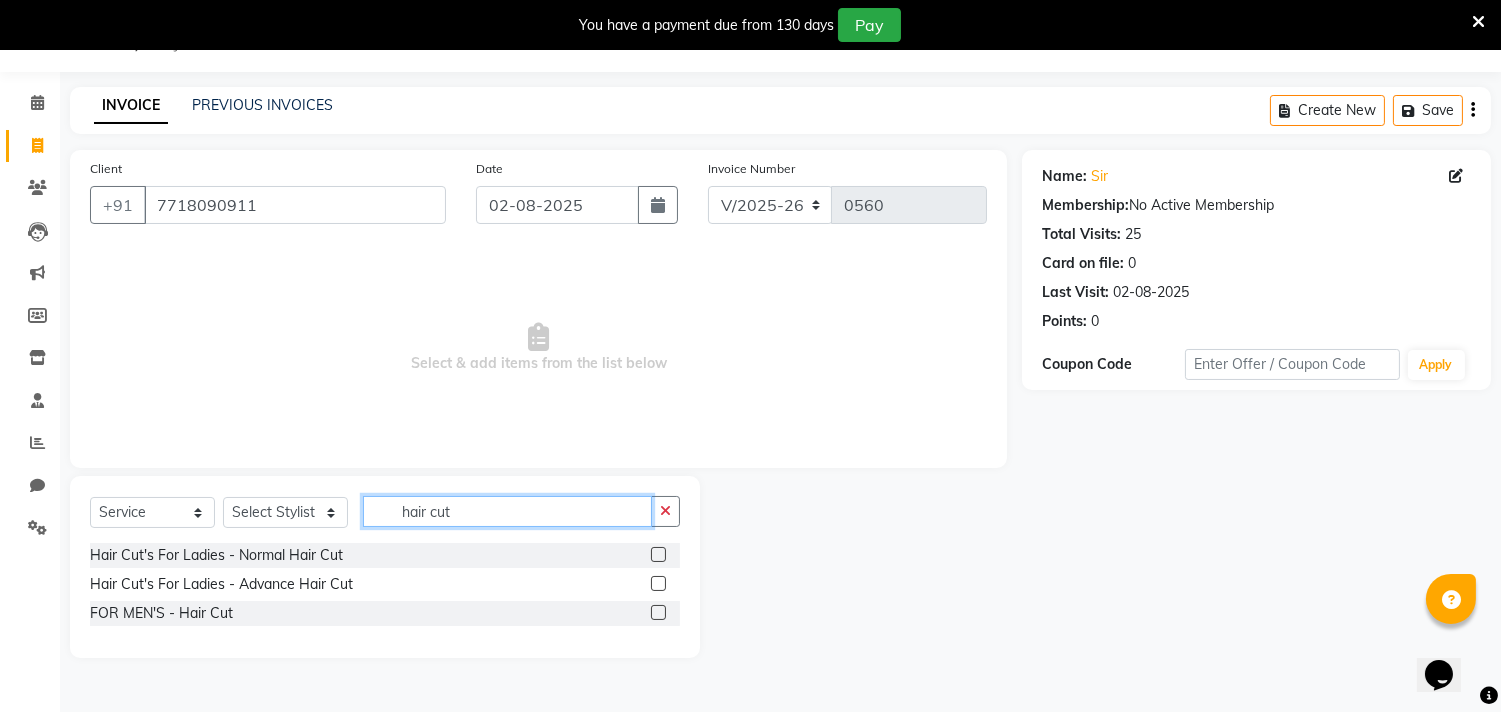 type on "hair cut" 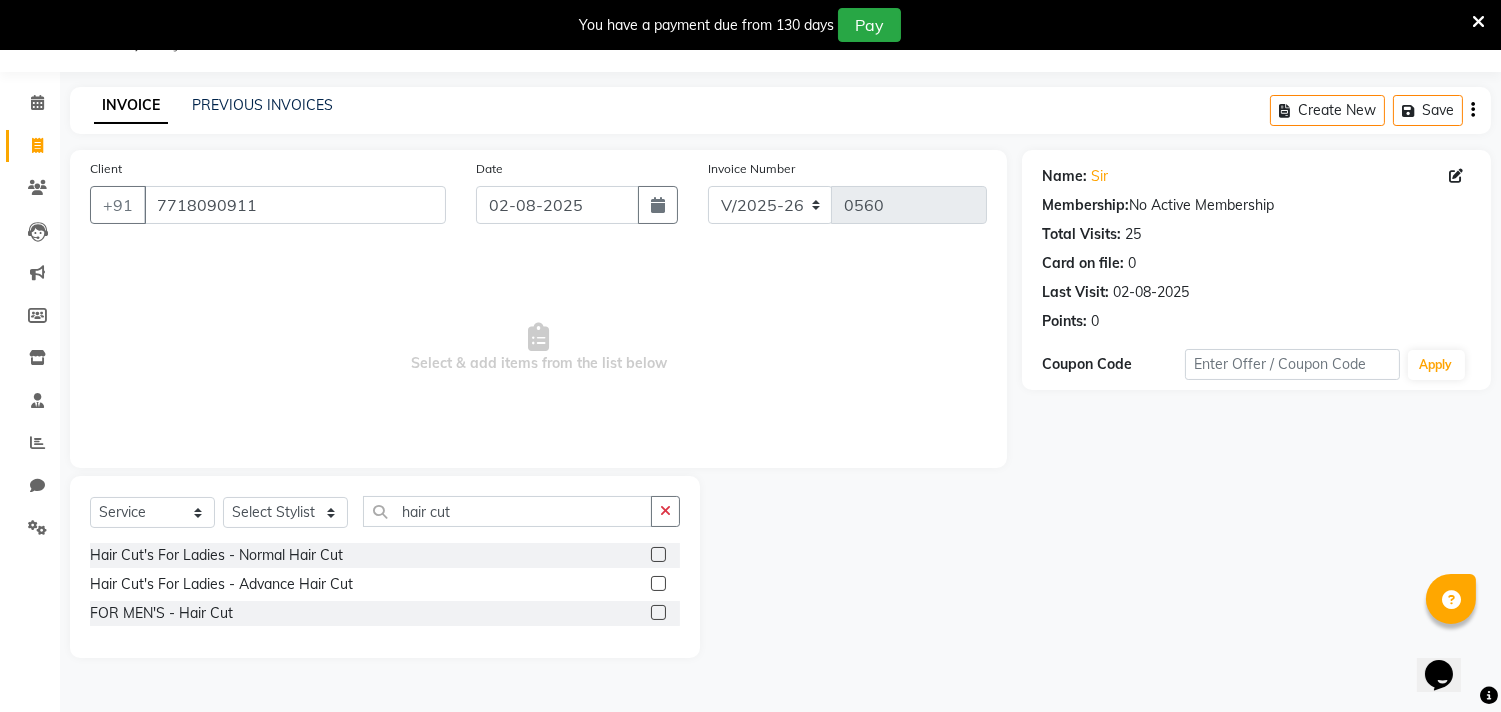click 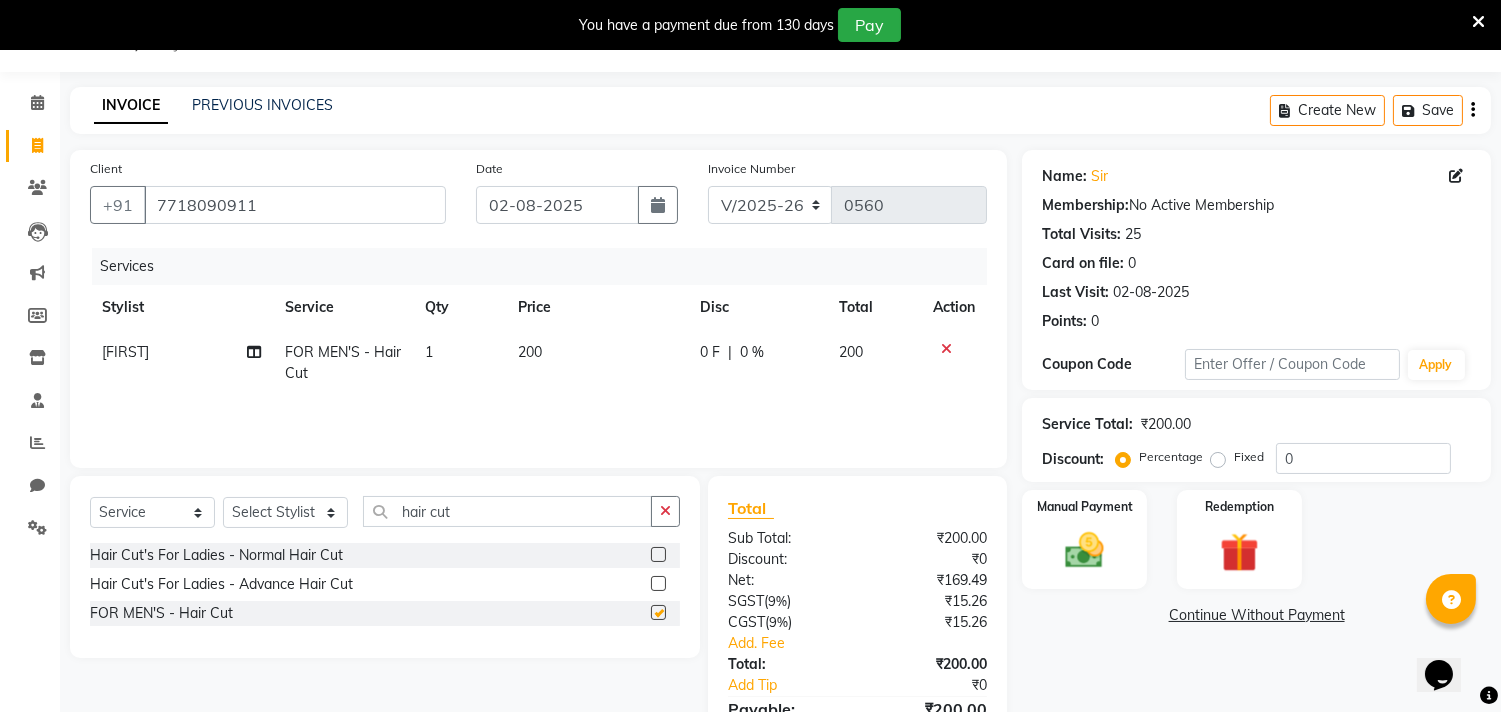 checkbox on "false" 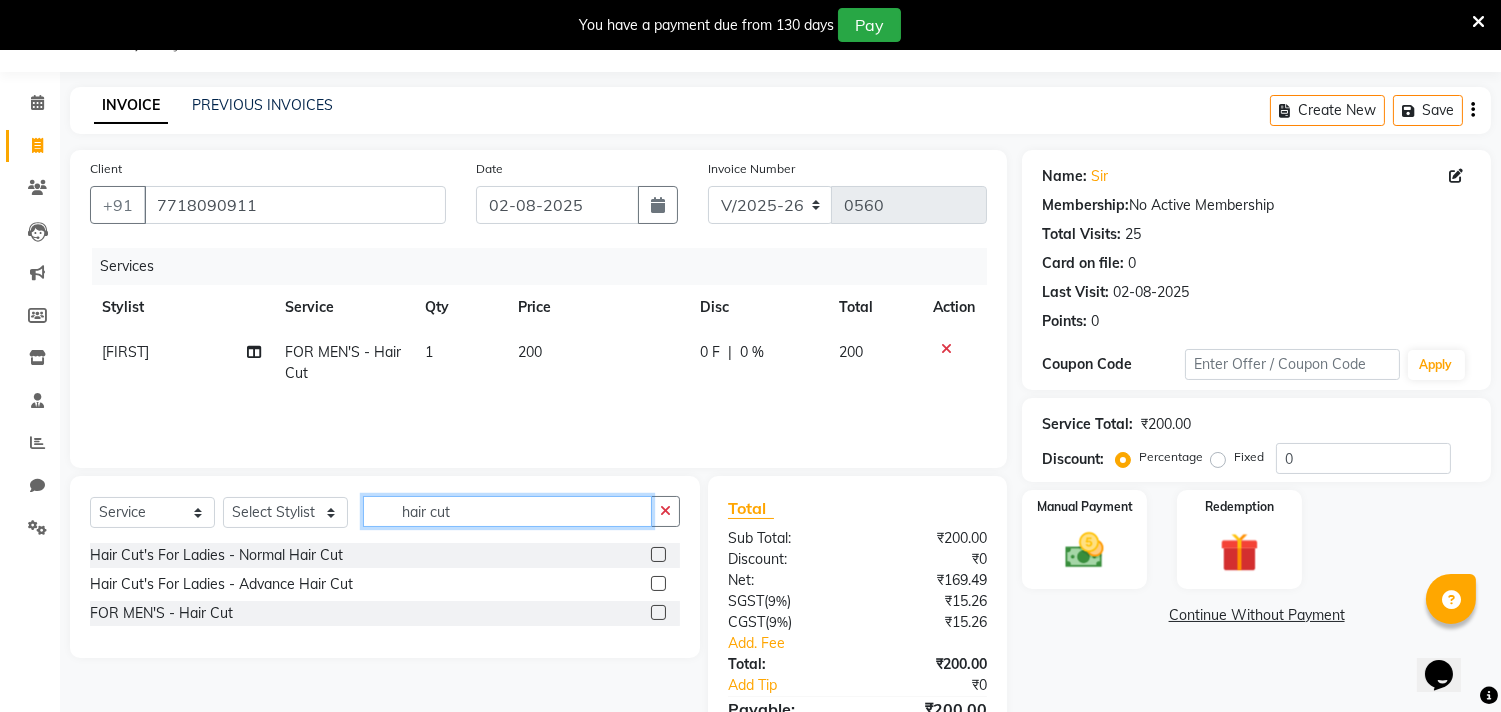 click on "hair cut" 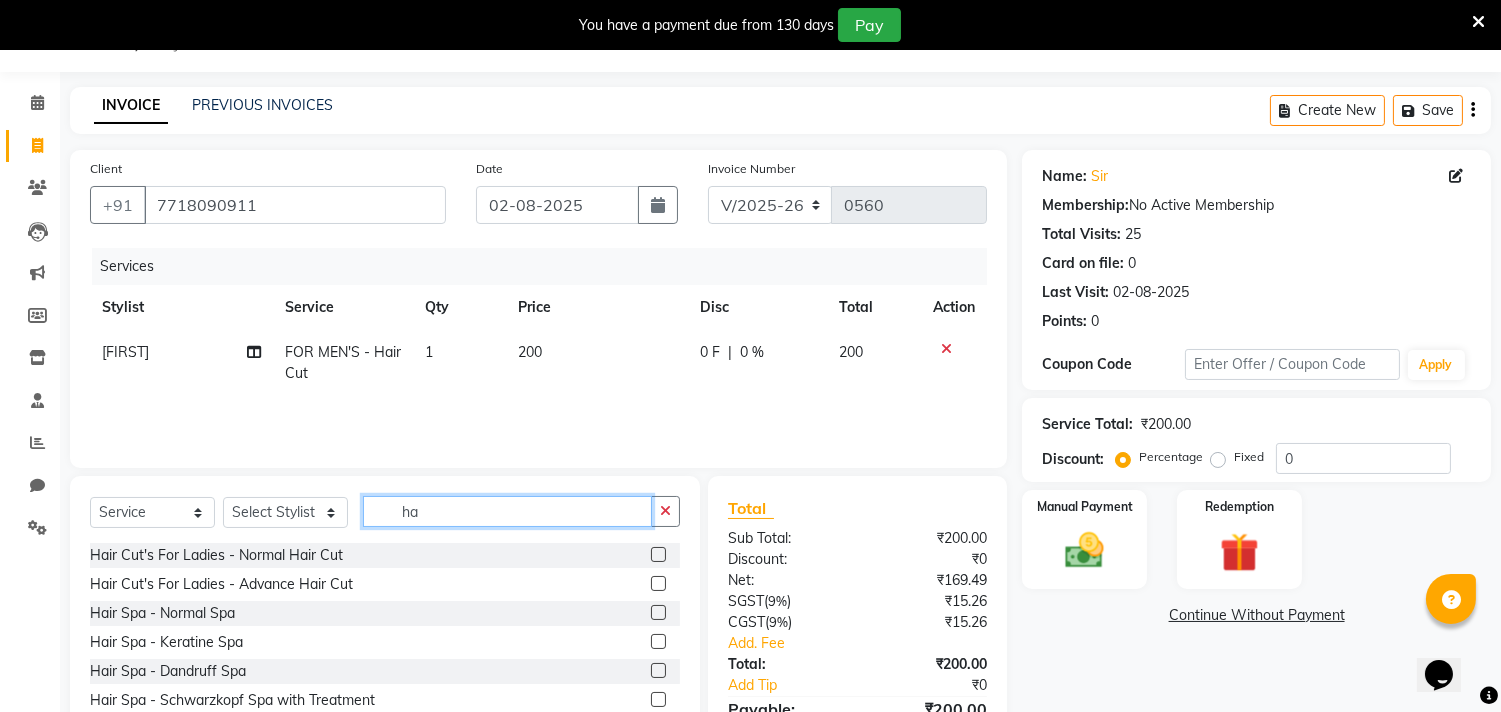 type on "h" 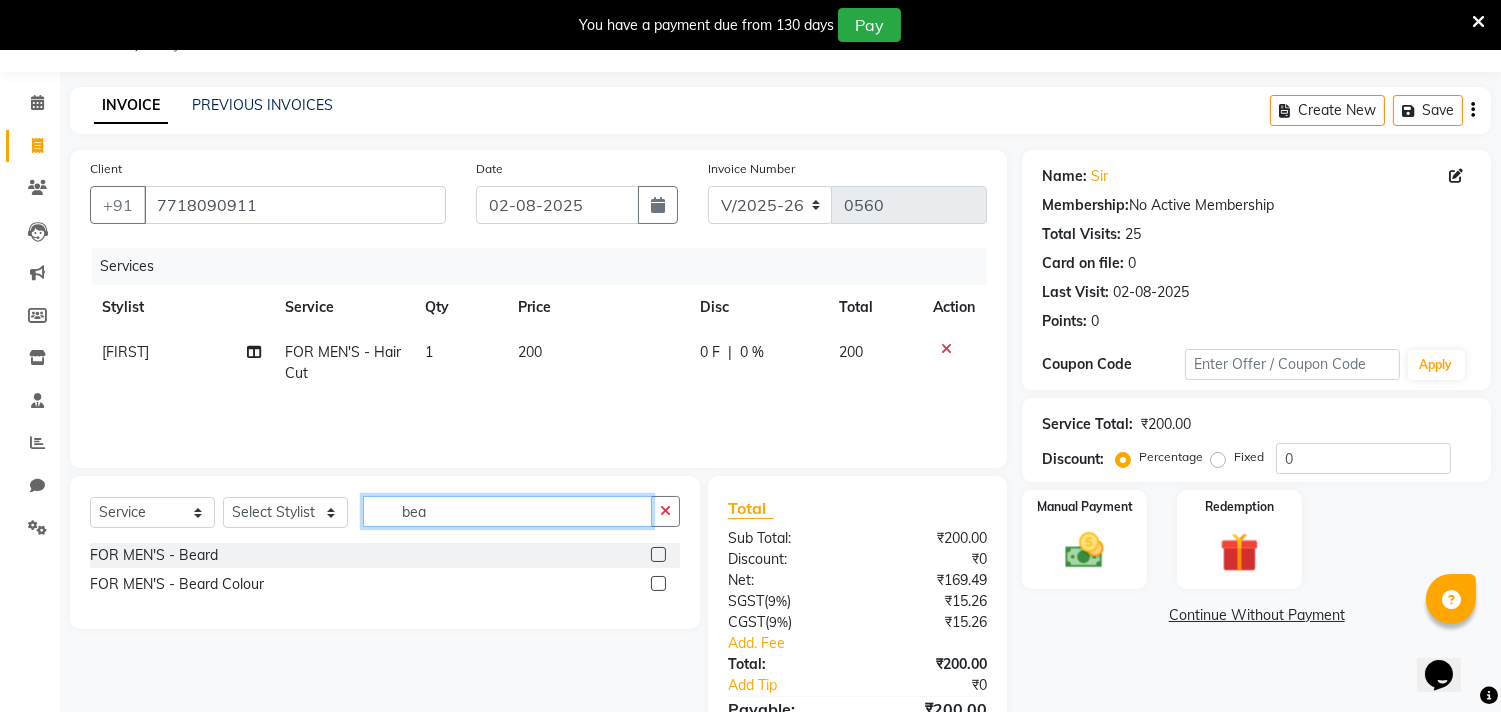 type on "bea" 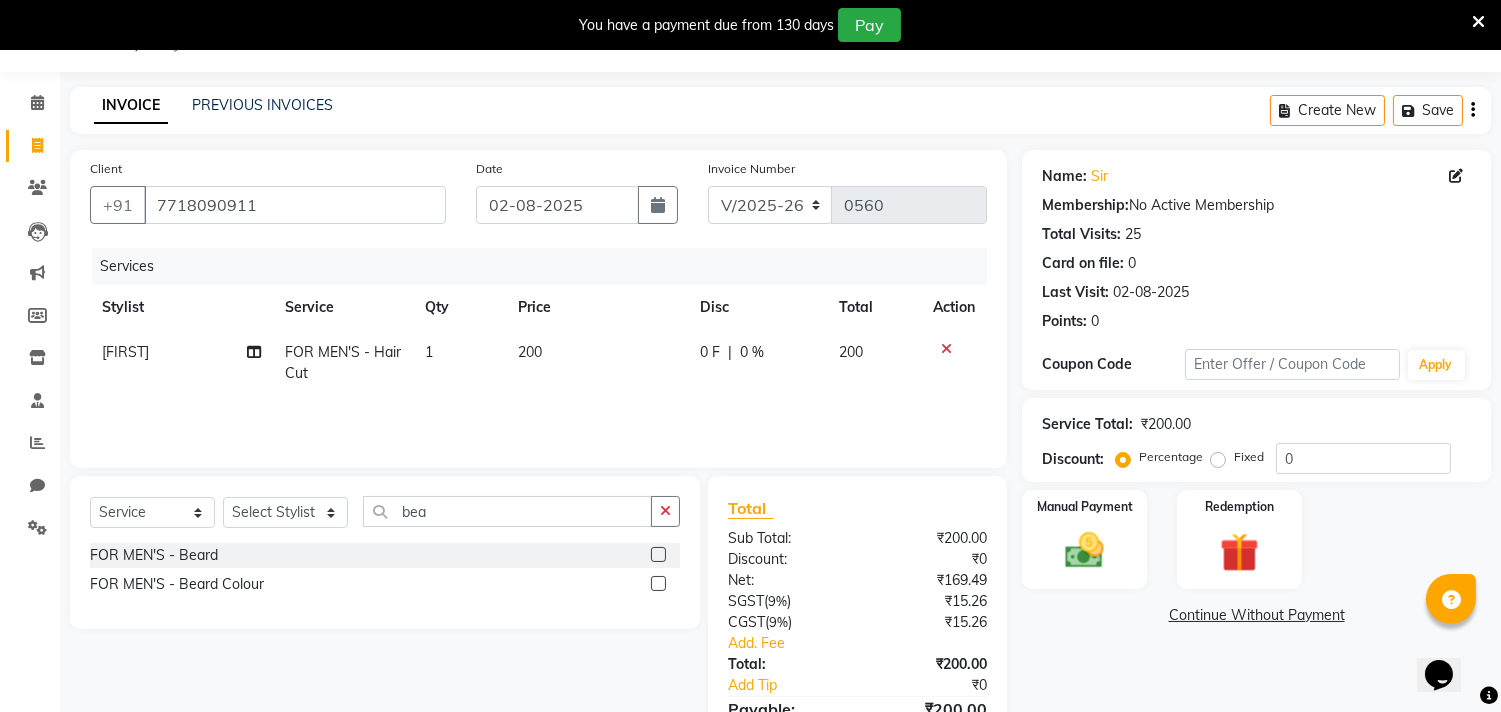 click 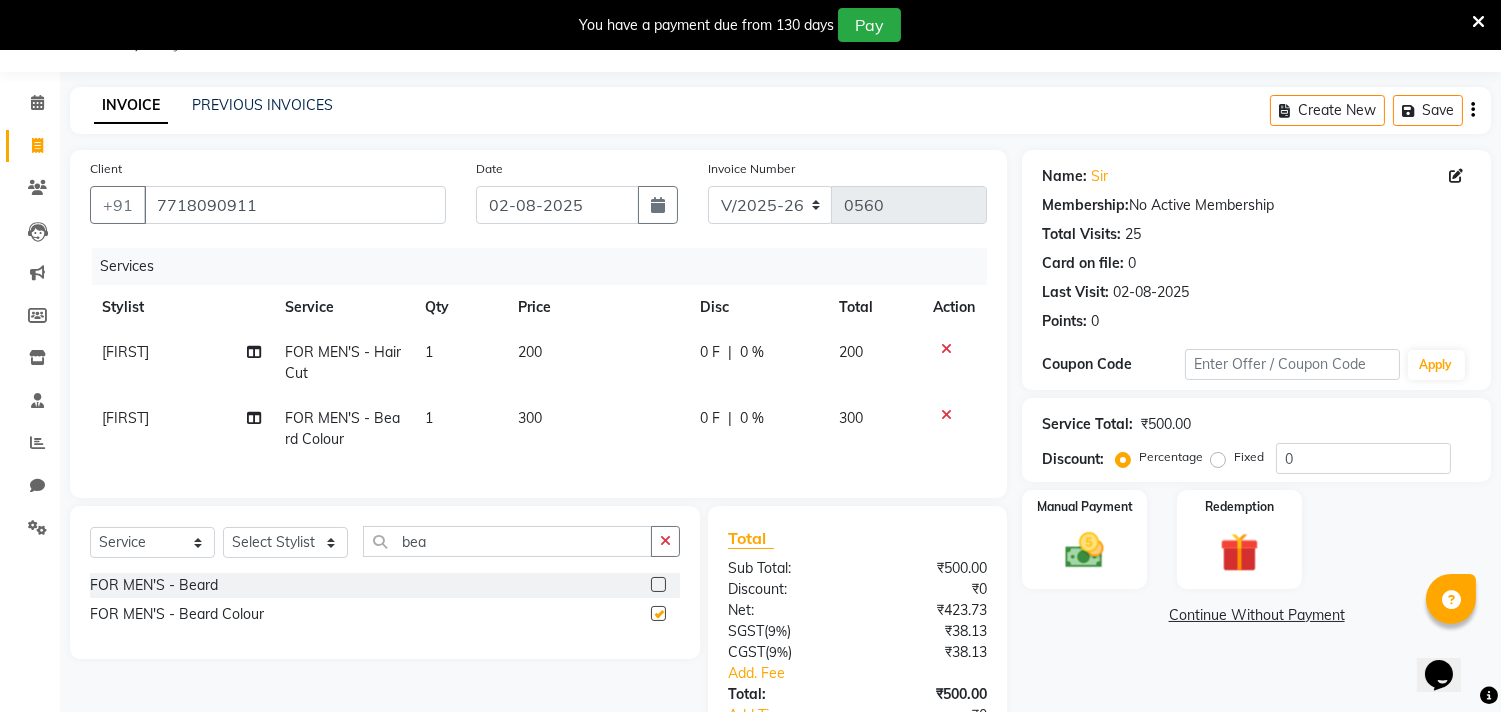 checkbox on "false" 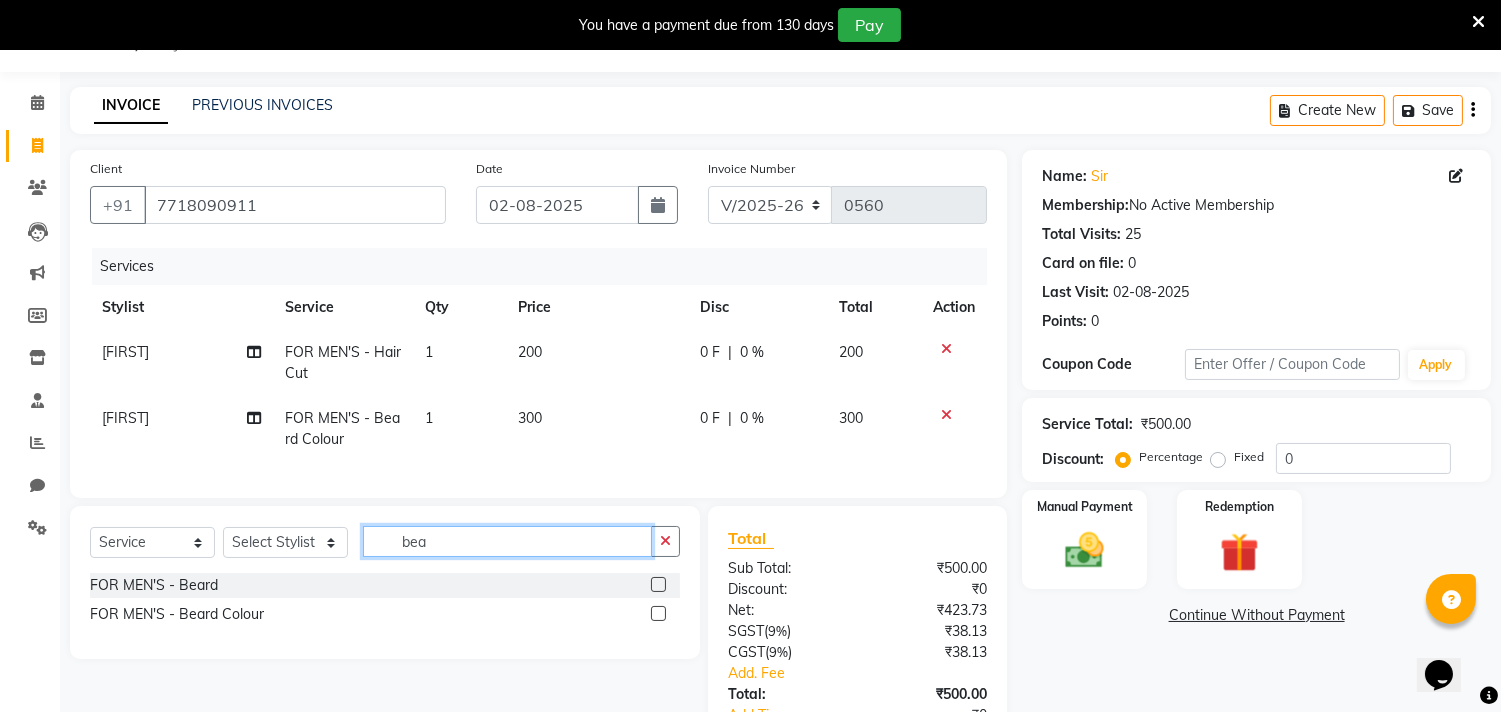 click on "bea" 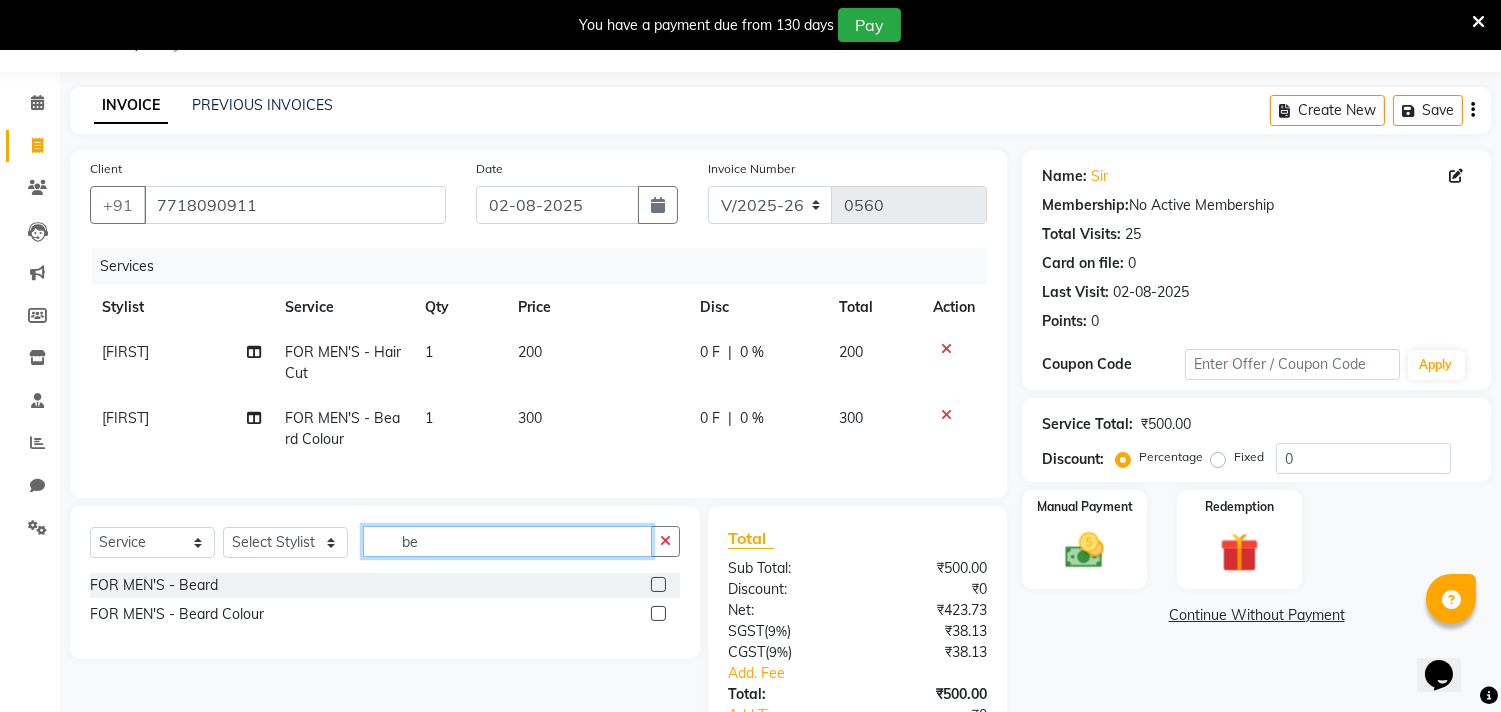 type on "b" 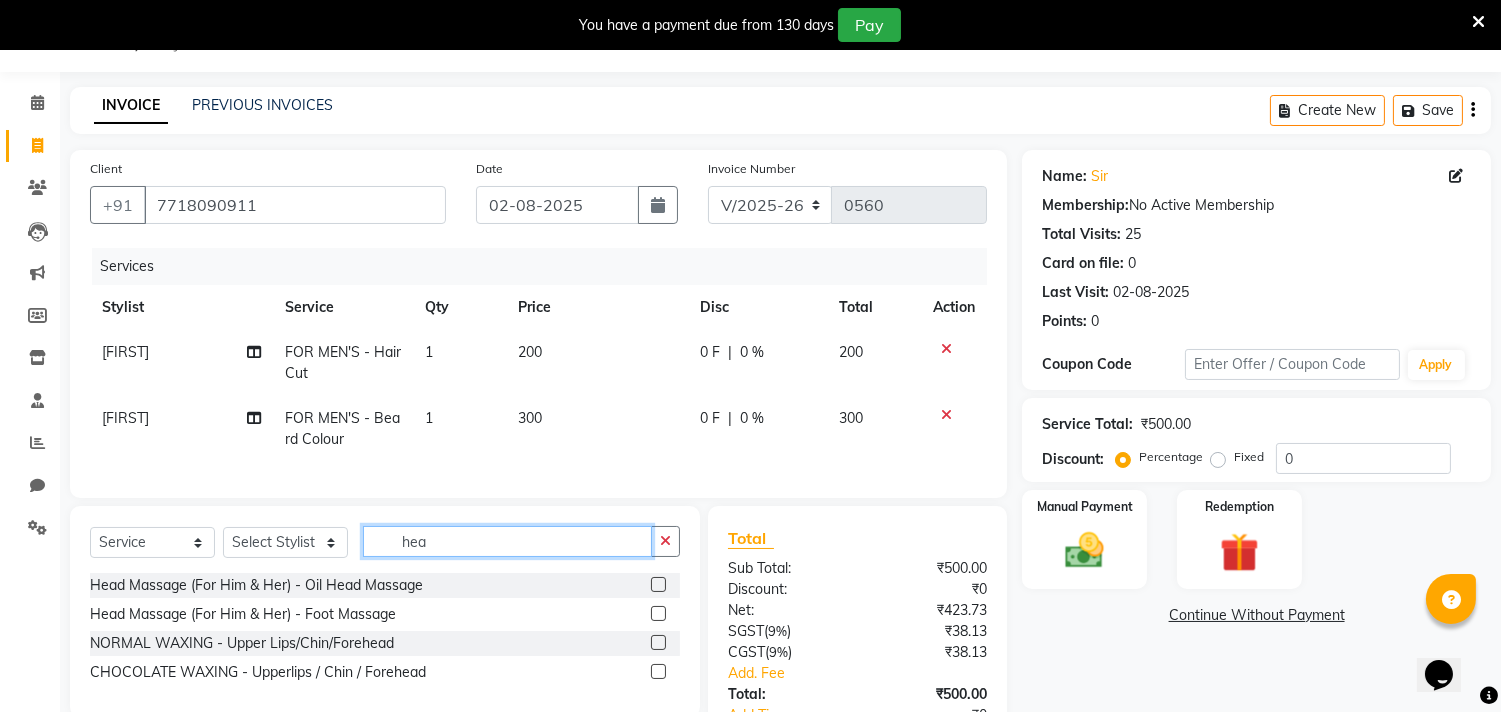 type on "hea" 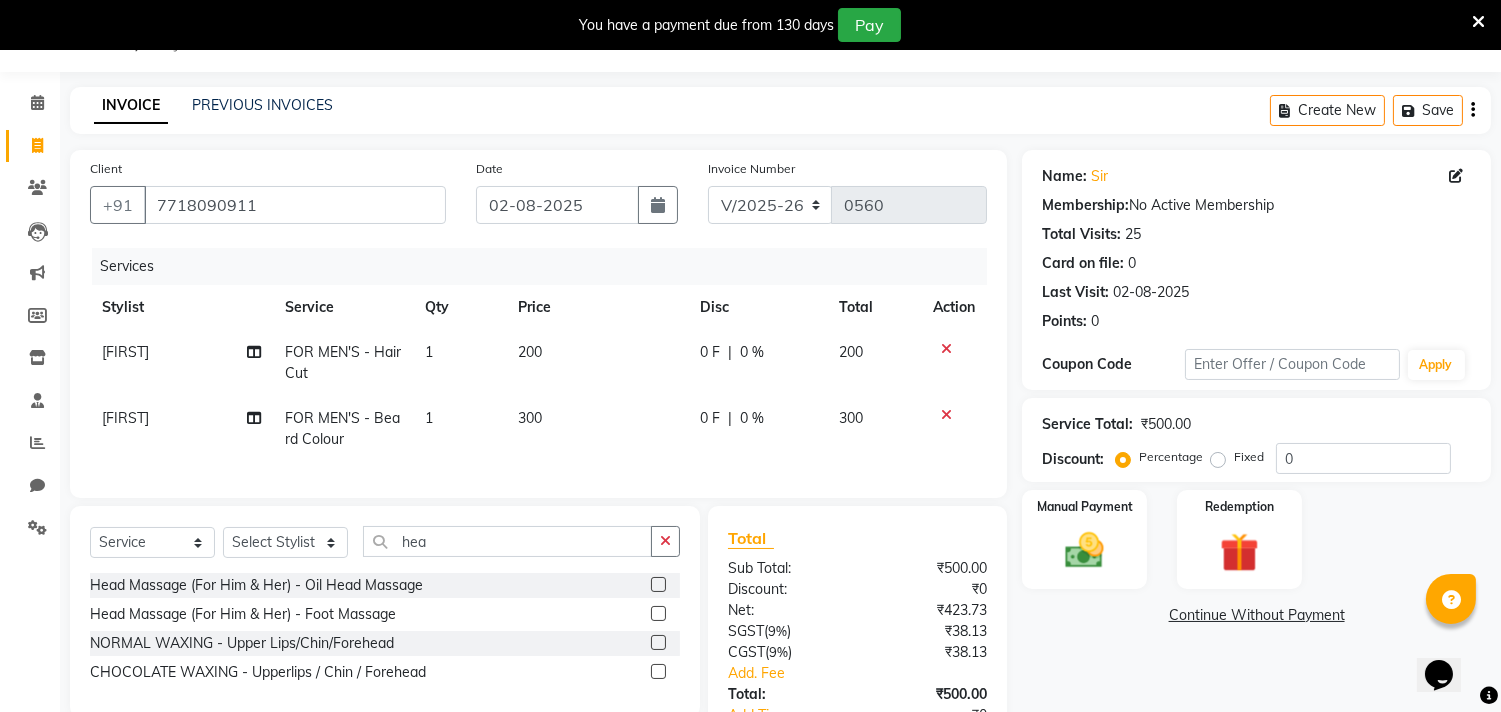 click 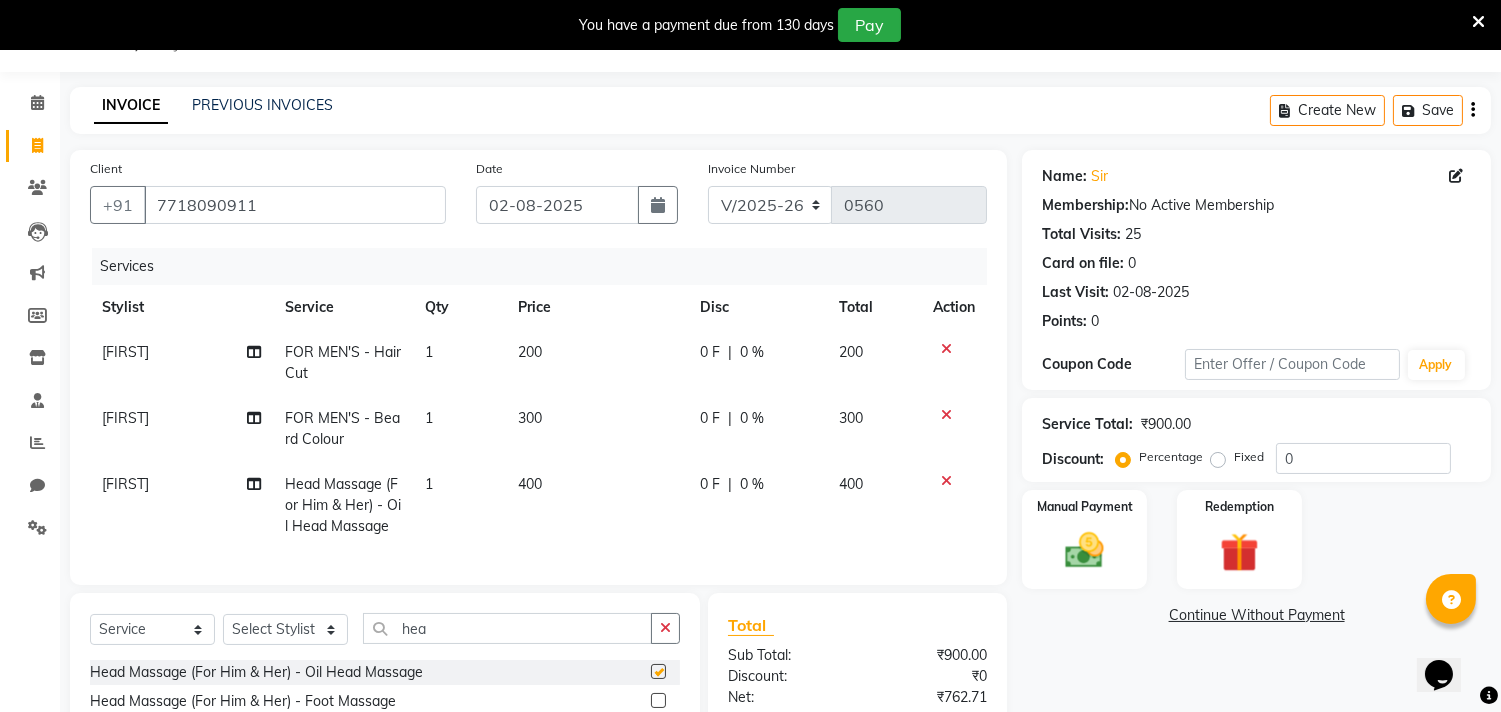 checkbox on "false" 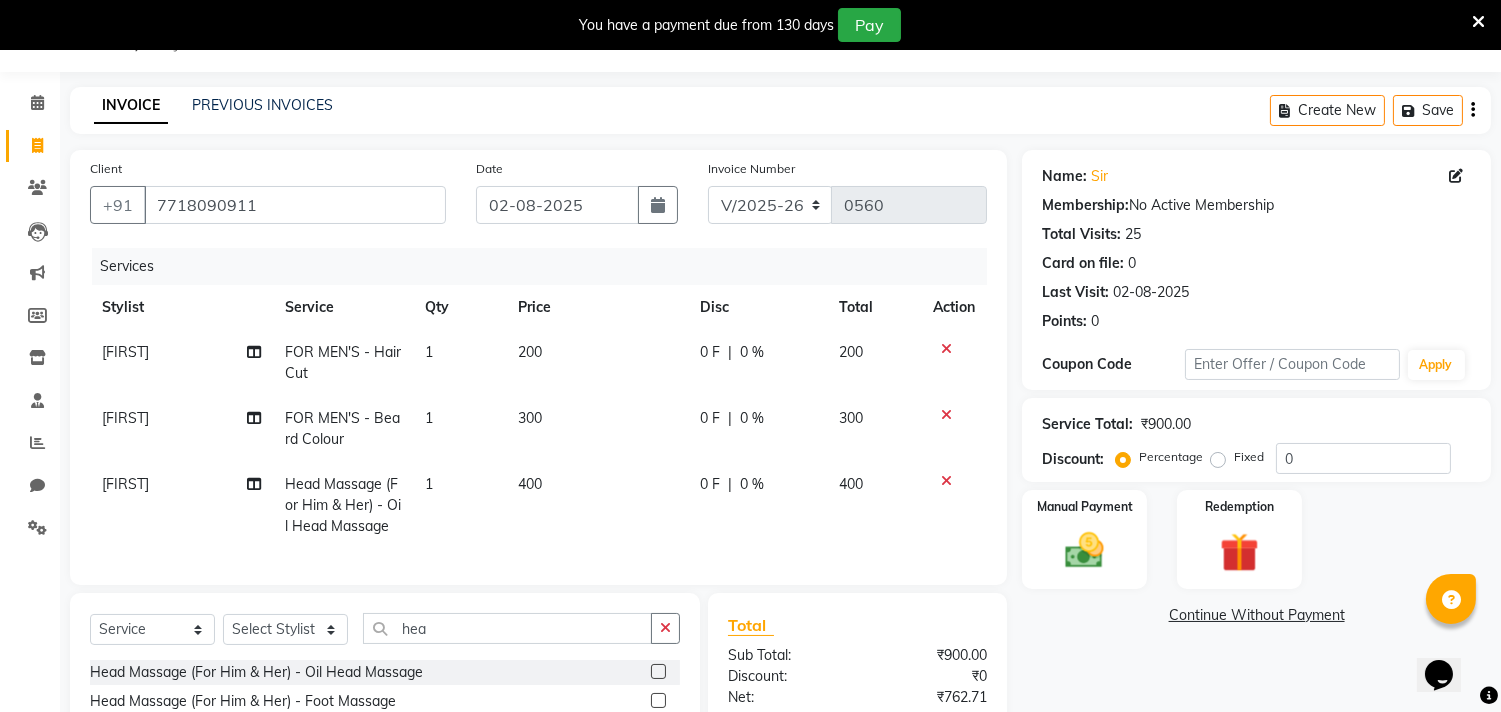click on "300" 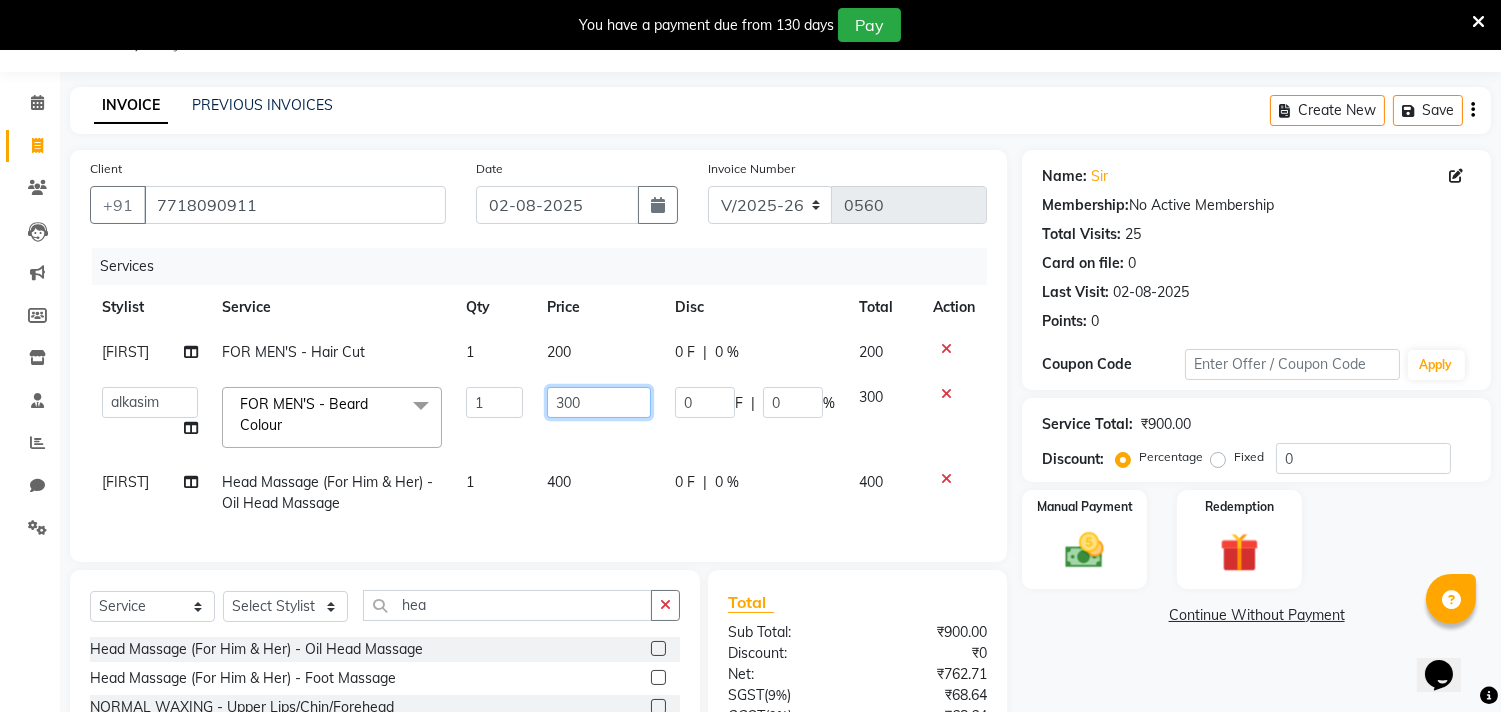 click on "300" 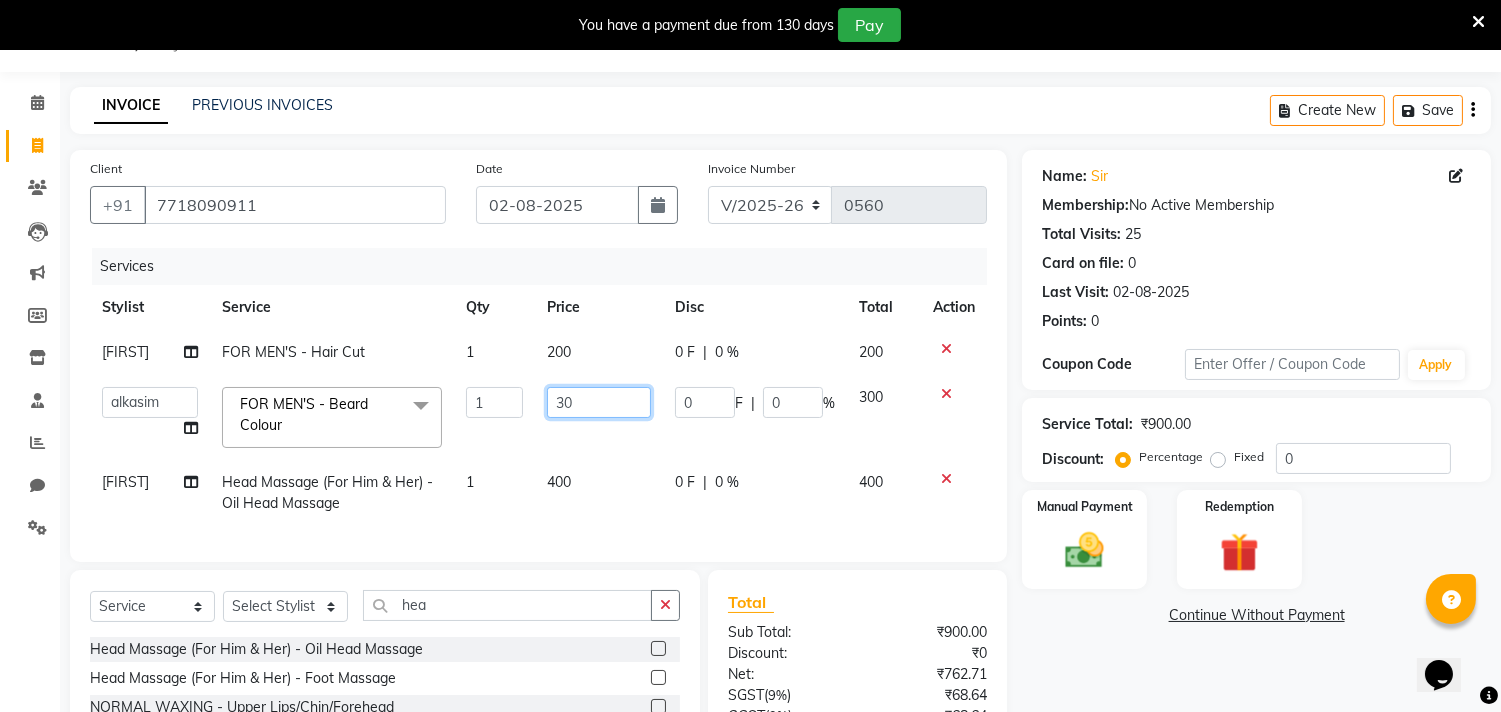 type on "3" 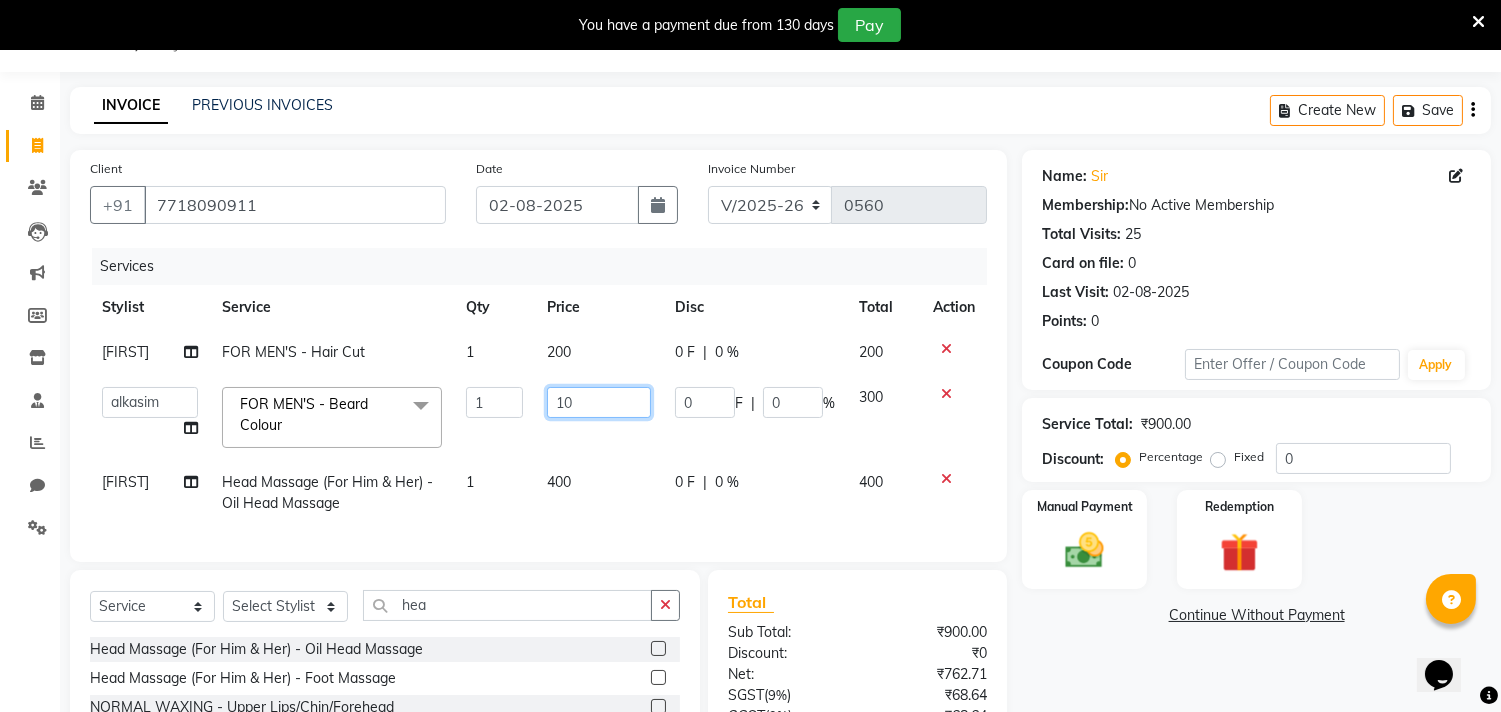 type on "100" 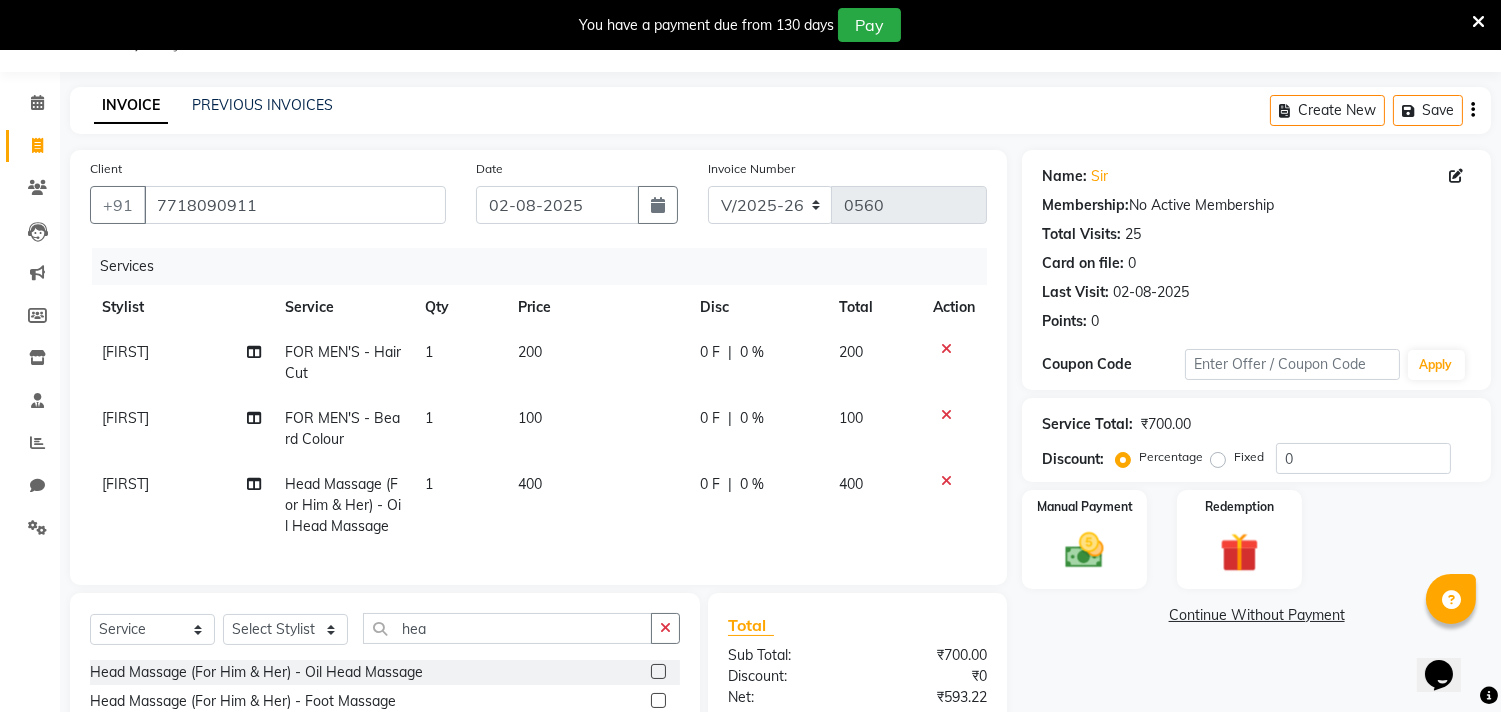 click on "[FIRST] FOR MEN'S - Hair Cut [PRICE] [PRICE] [PRICE] [FIRST] FOR MEN'S - Beard Colour [PRICE] [PRICE] [PRICE] [FIRST] Head Massage (For Him & Her) - Oil Head Massage [PRICE] [PRICE] [PRICE]" 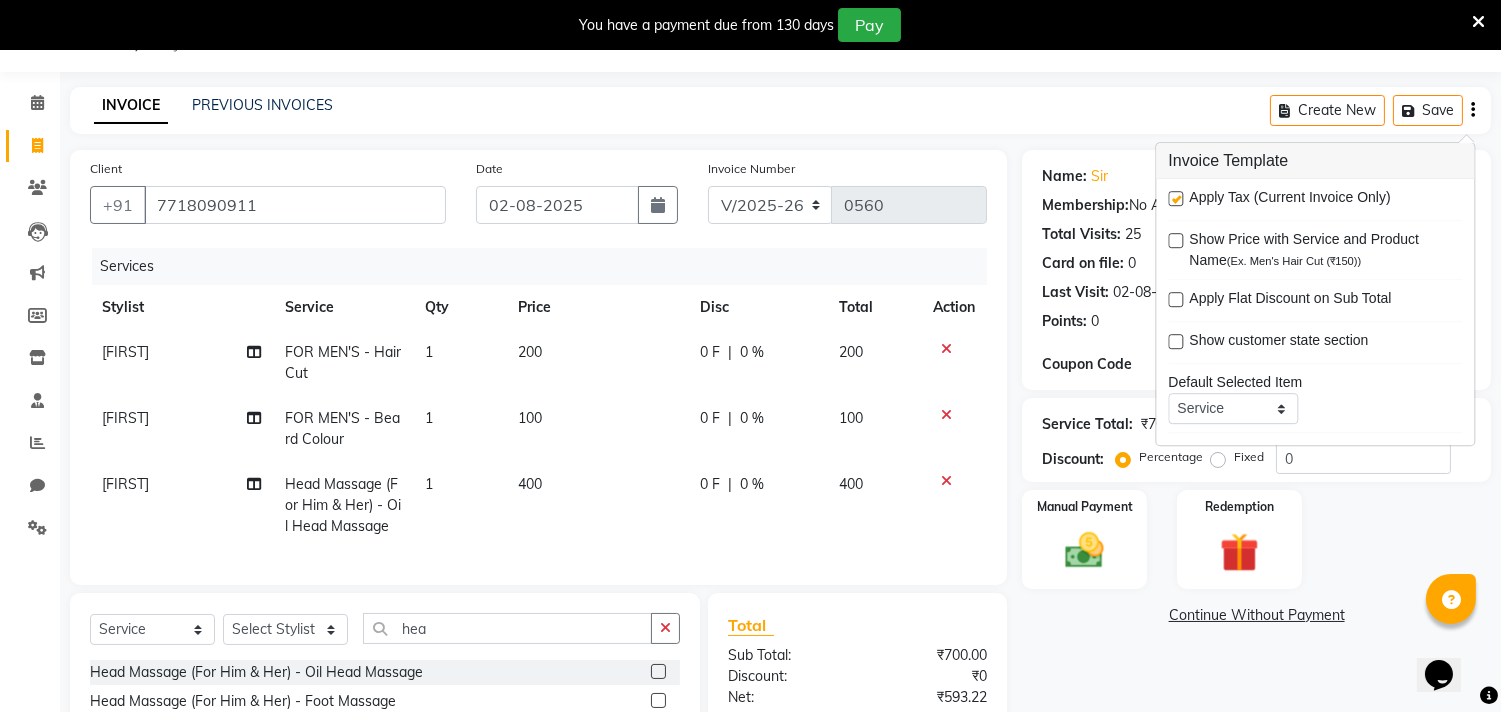 click at bounding box center (1175, 198) 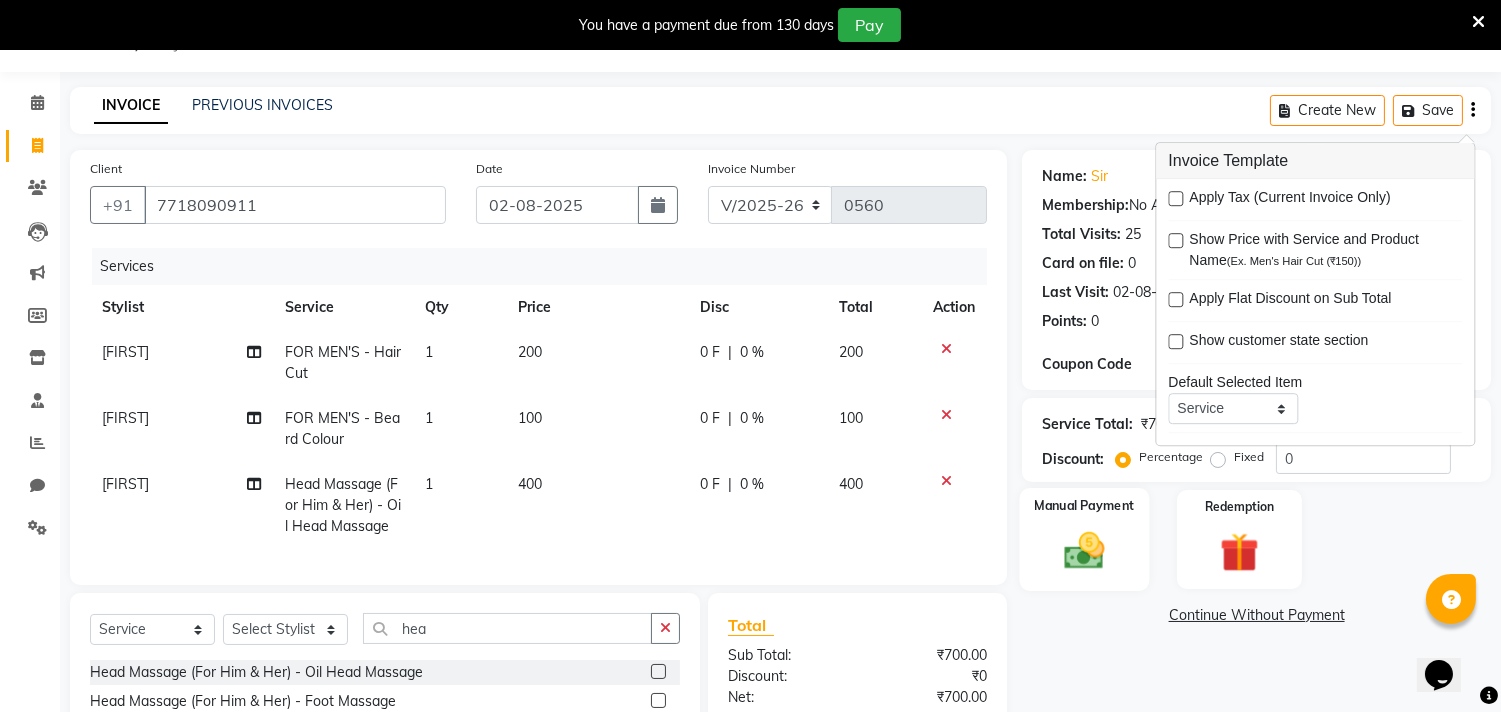 click on "Manual Payment" 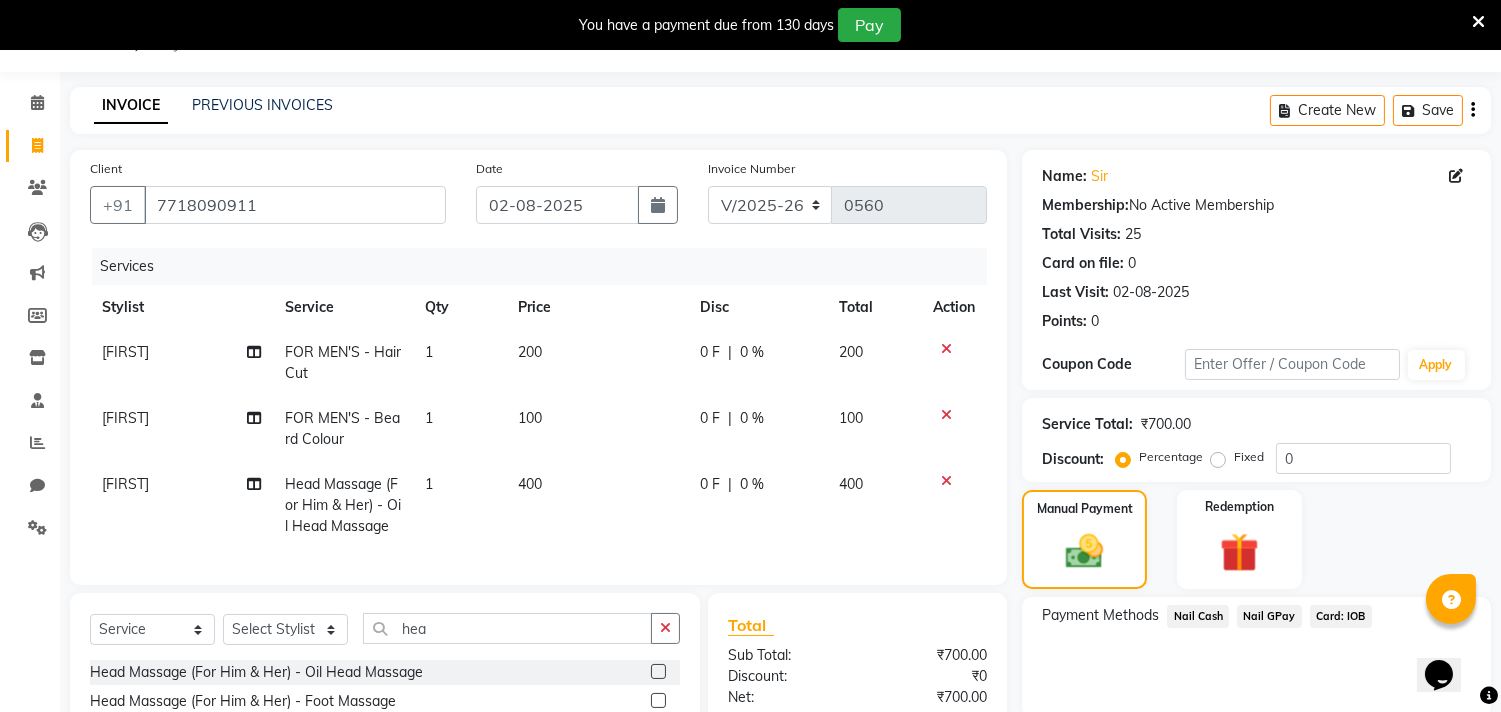 click on "Nail GPay" 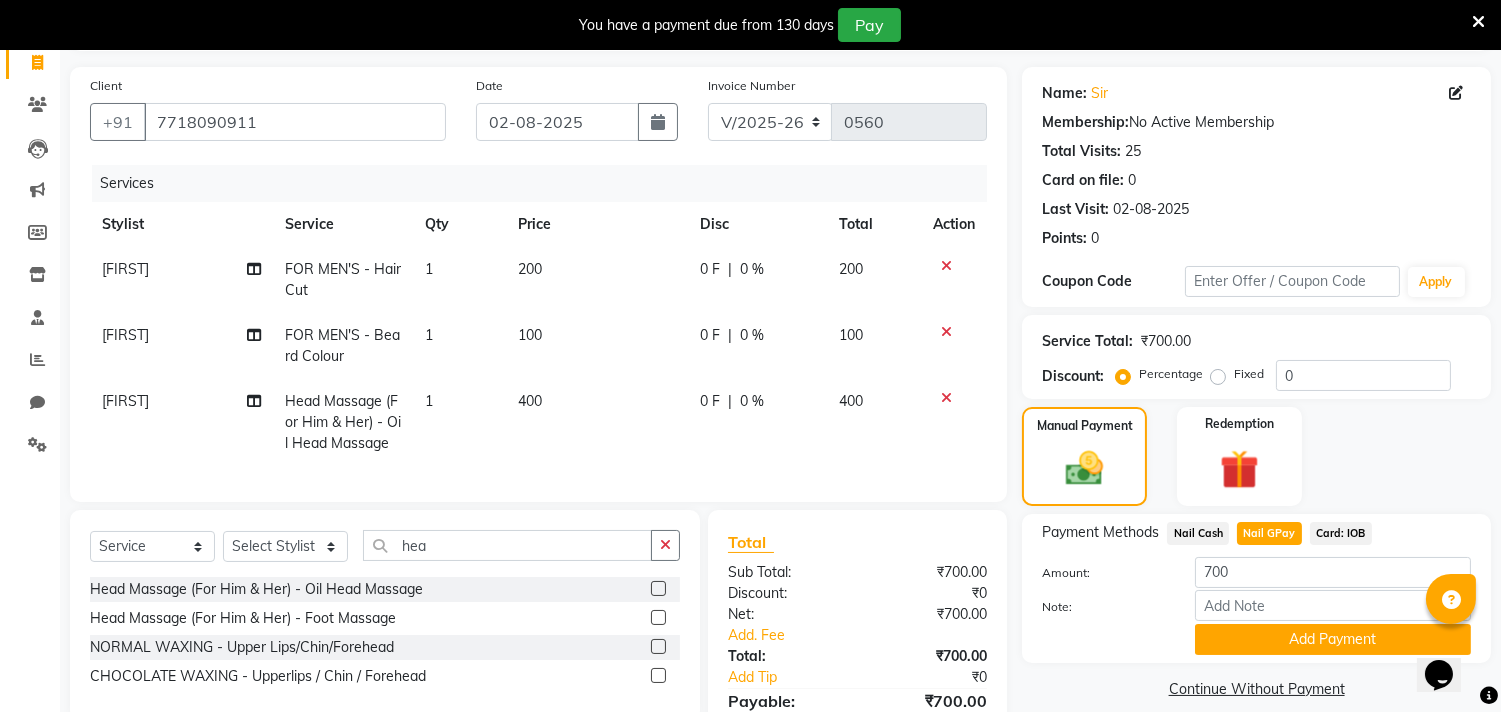 scroll, scrollTop: 138, scrollLeft: 0, axis: vertical 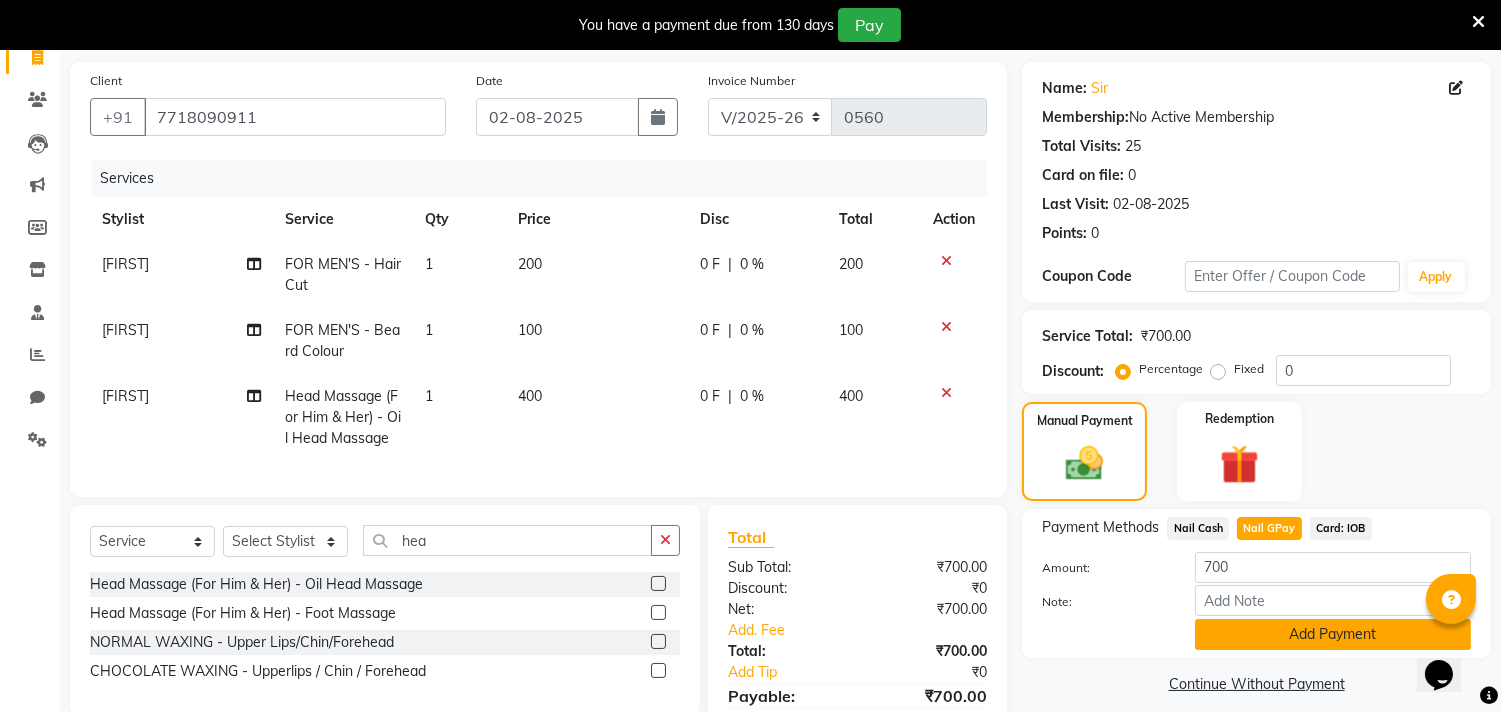 click on "Add Payment" 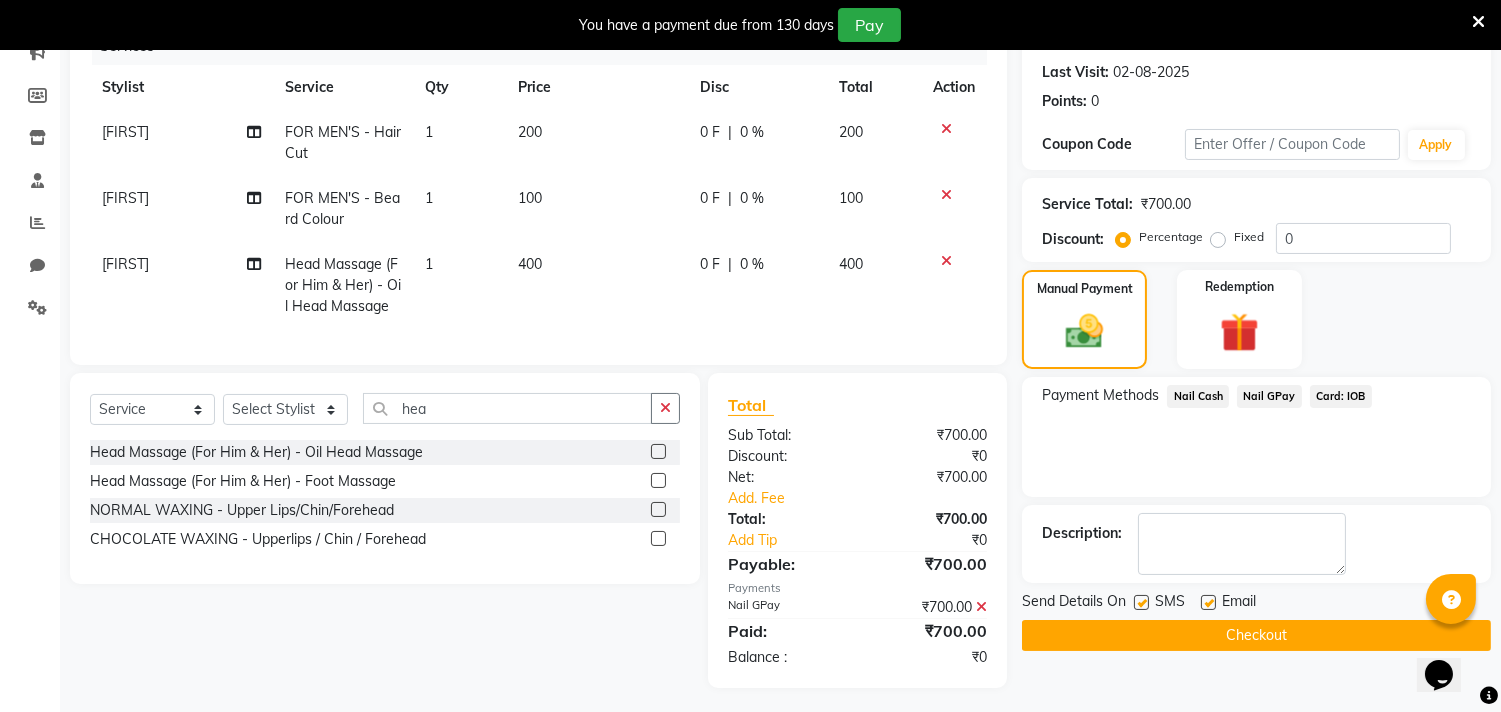 scroll, scrollTop: 272, scrollLeft: 0, axis: vertical 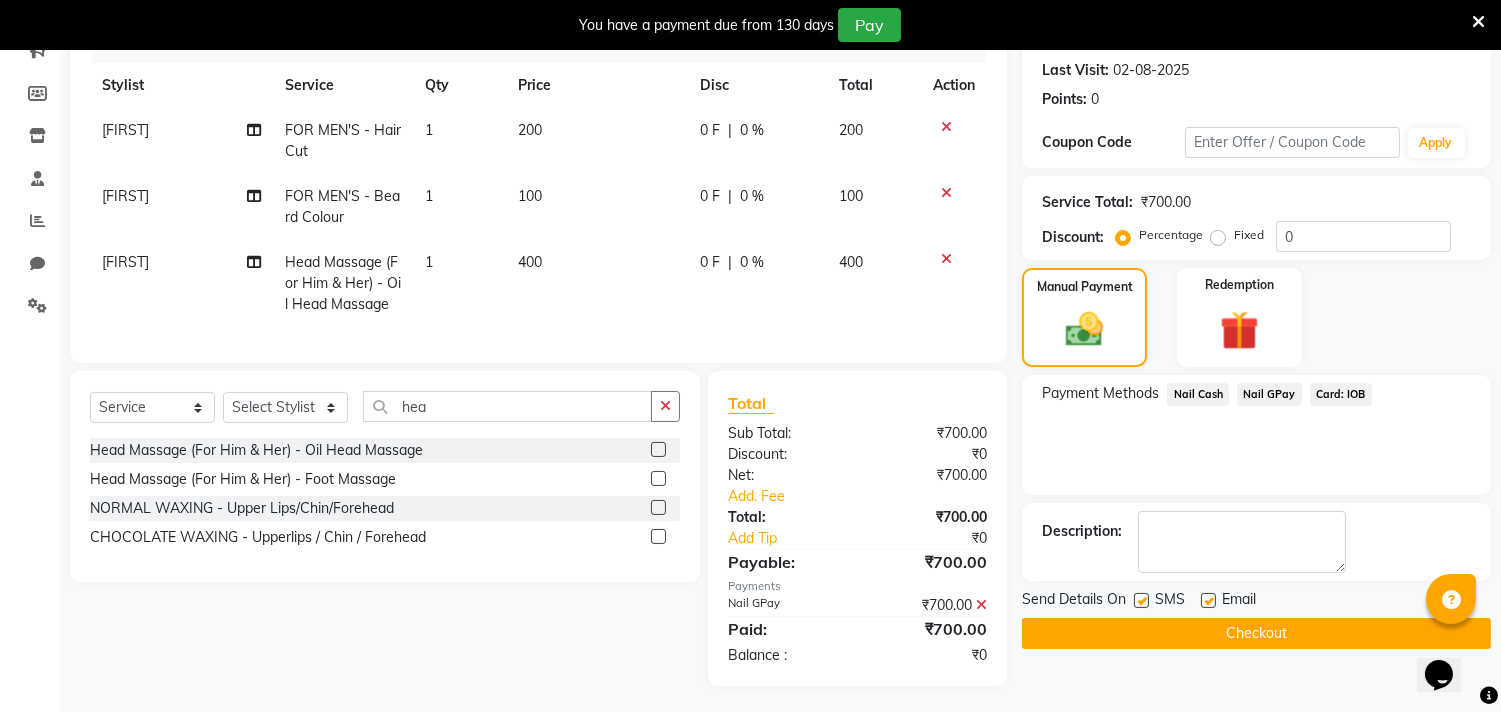 click on "Checkout" 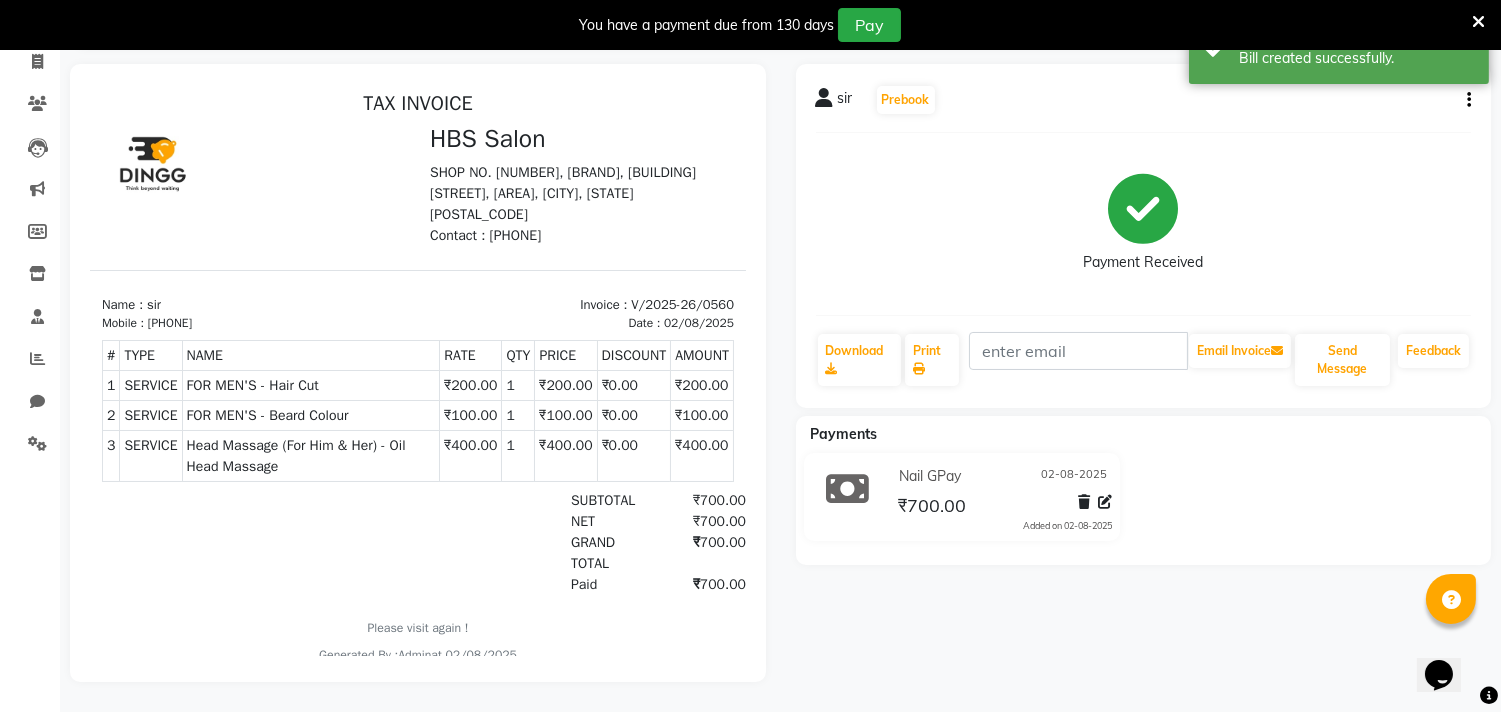 scroll, scrollTop: 0, scrollLeft: 0, axis: both 